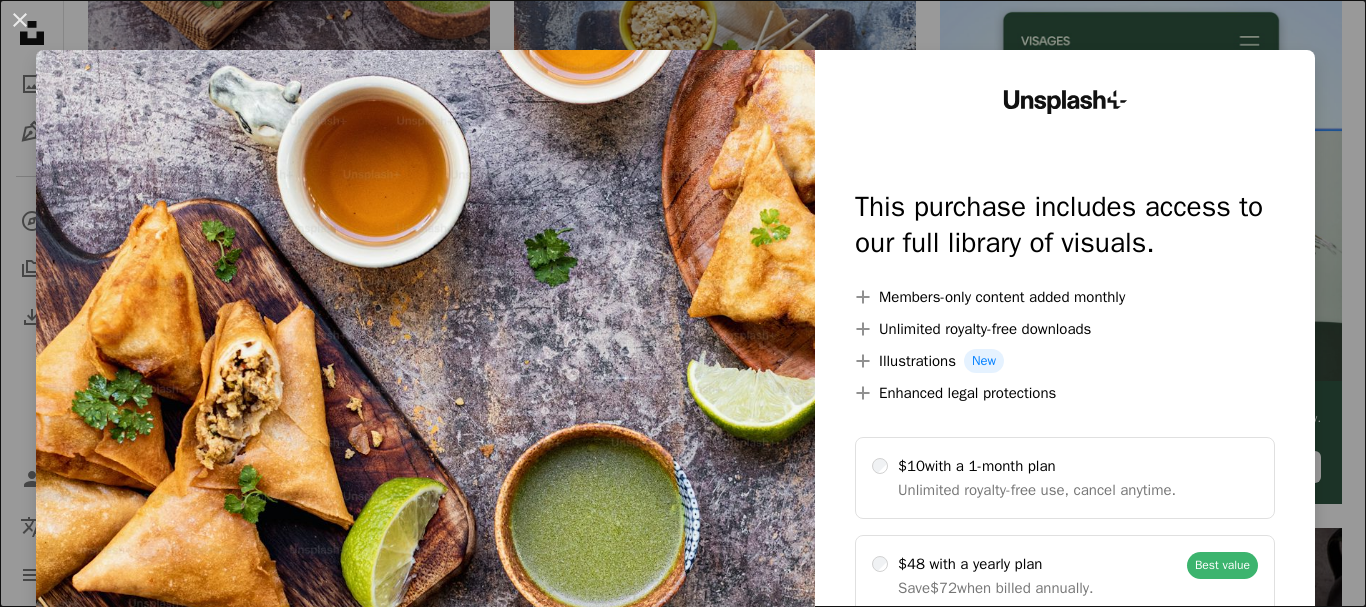 scroll, scrollTop: 9333, scrollLeft: 0, axis: vertical 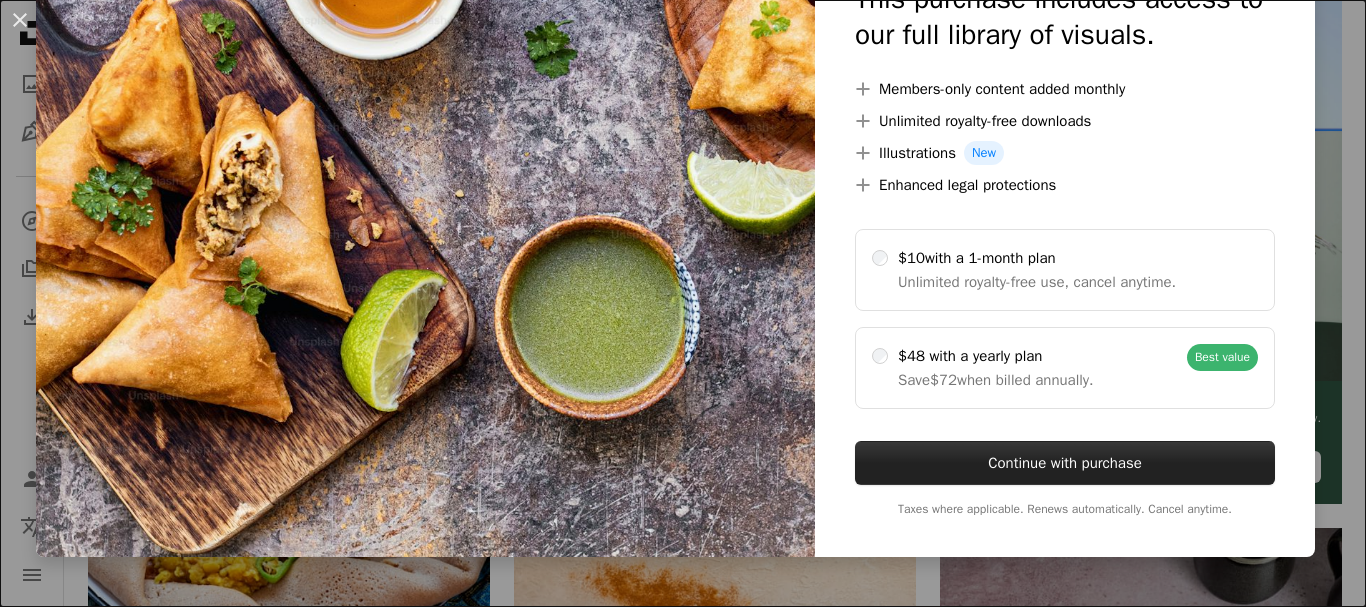 click on "Continue with purchase" at bounding box center (1065, 463) 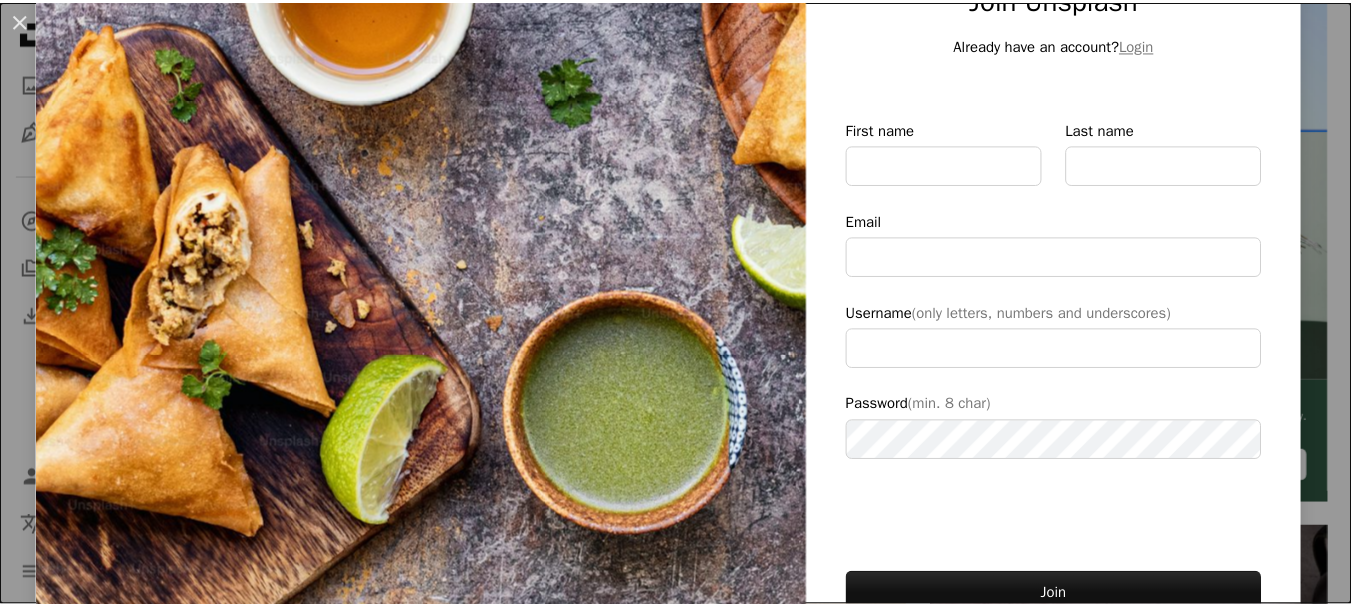 scroll, scrollTop: 0, scrollLeft: 0, axis: both 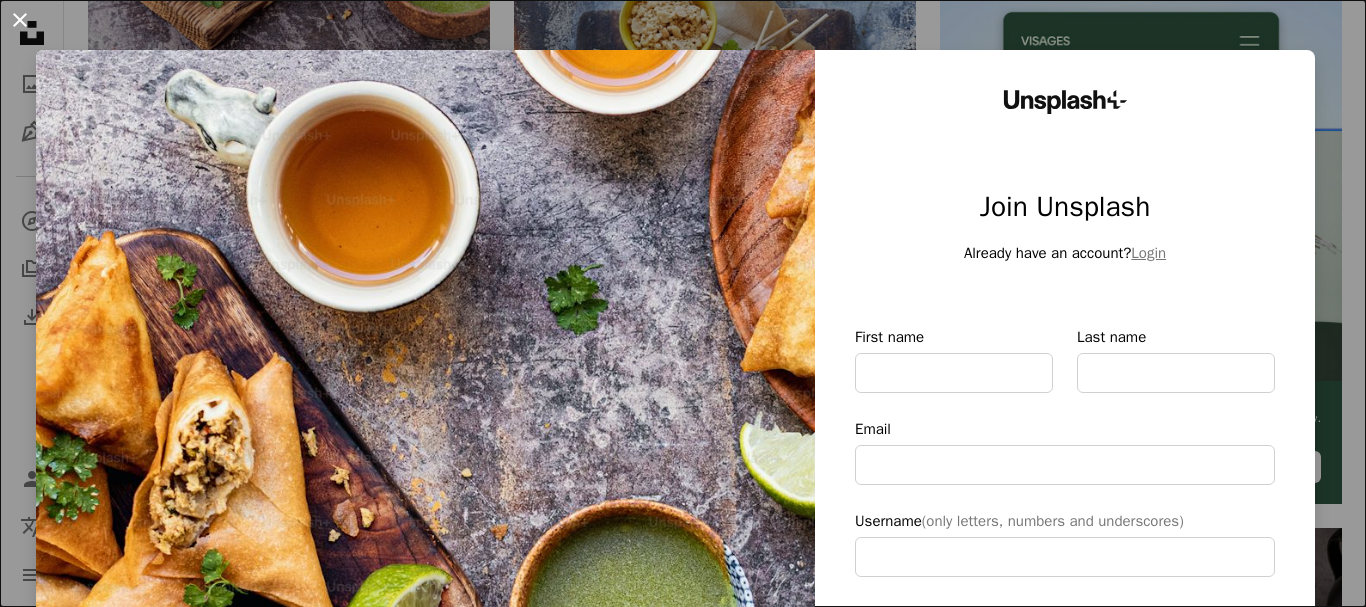 click on "An X shape" at bounding box center (20, 20) 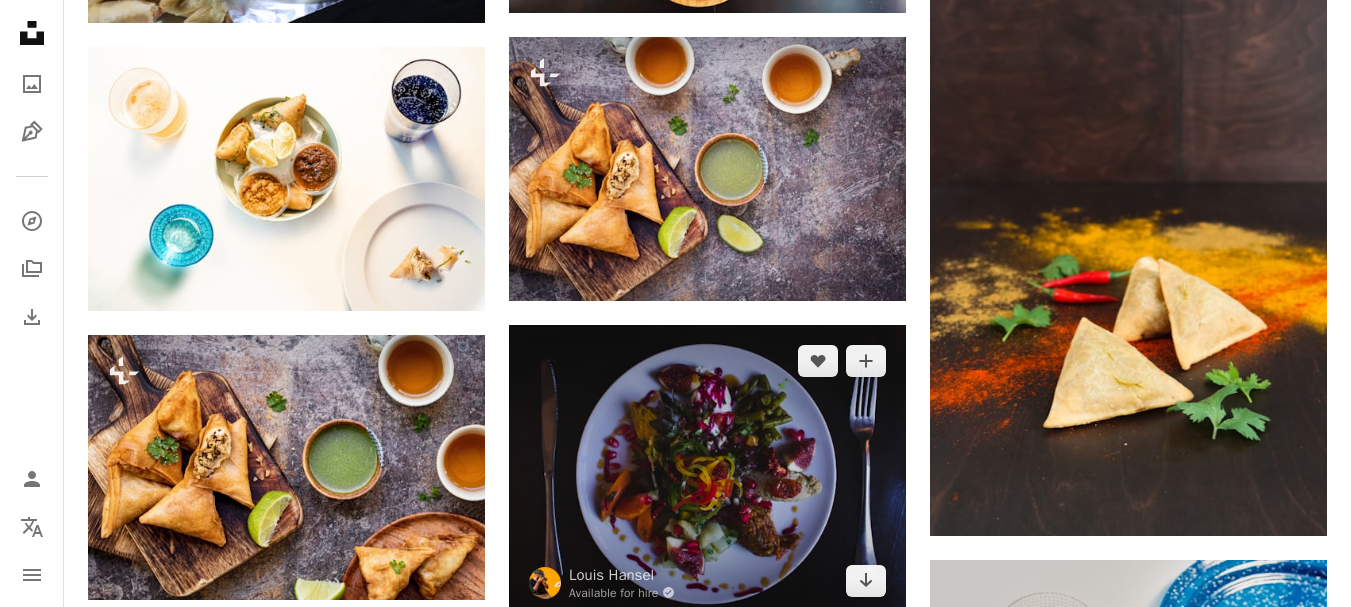 scroll, scrollTop: 3067, scrollLeft: 0, axis: vertical 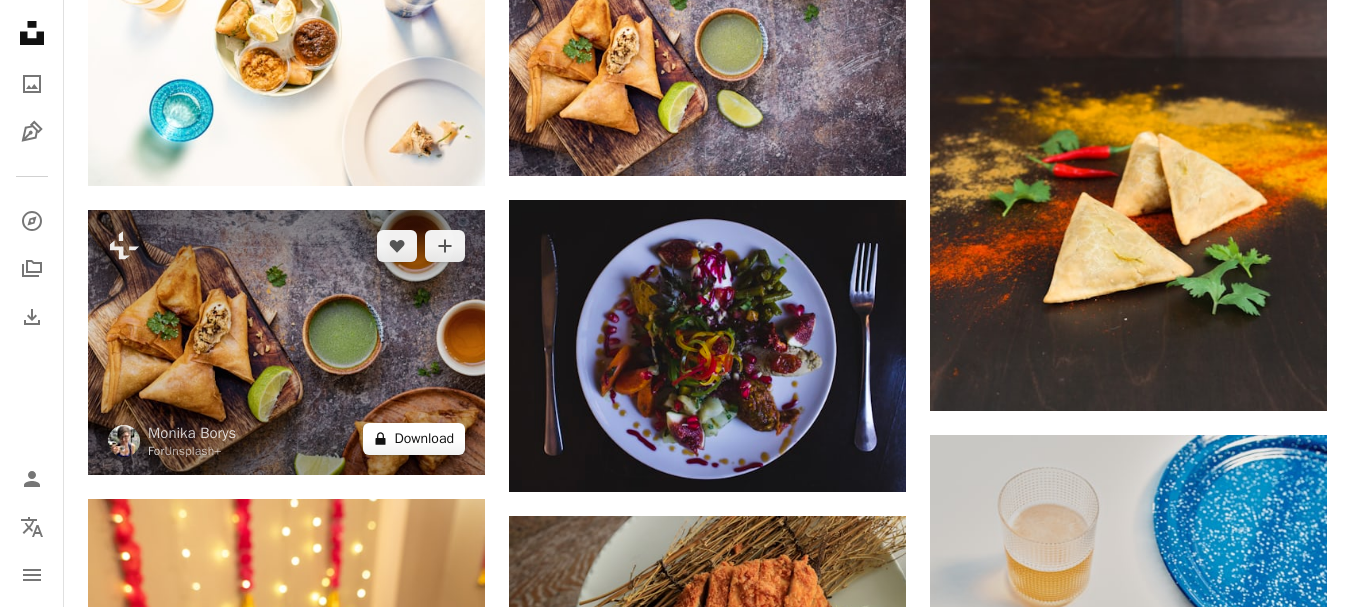 click on "A lock   Download" at bounding box center [414, 439] 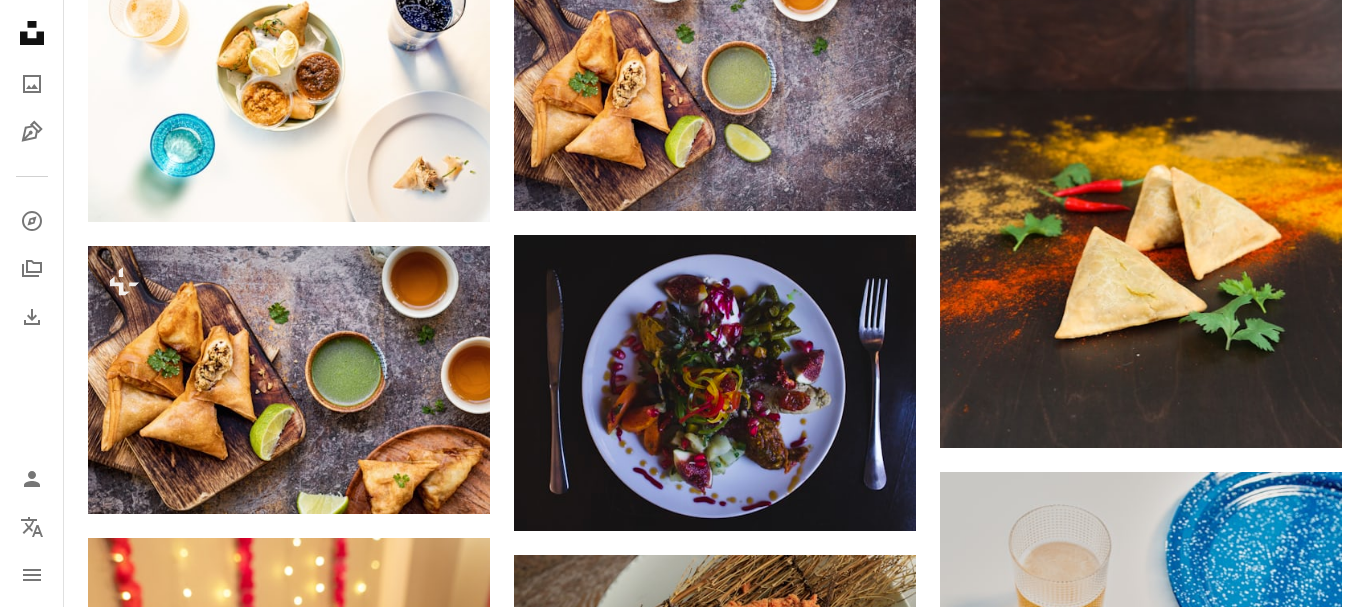 click on "An X shape" at bounding box center (20, 20) 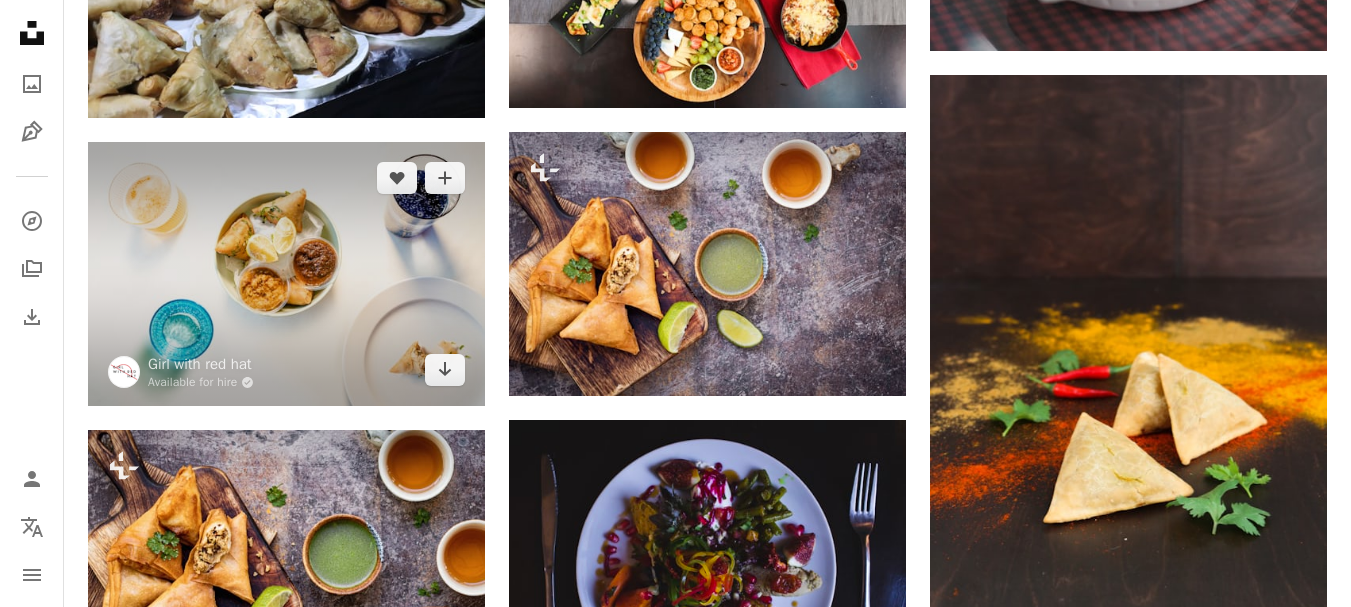 scroll, scrollTop: 2800, scrollLeft: 0, axis: vertical 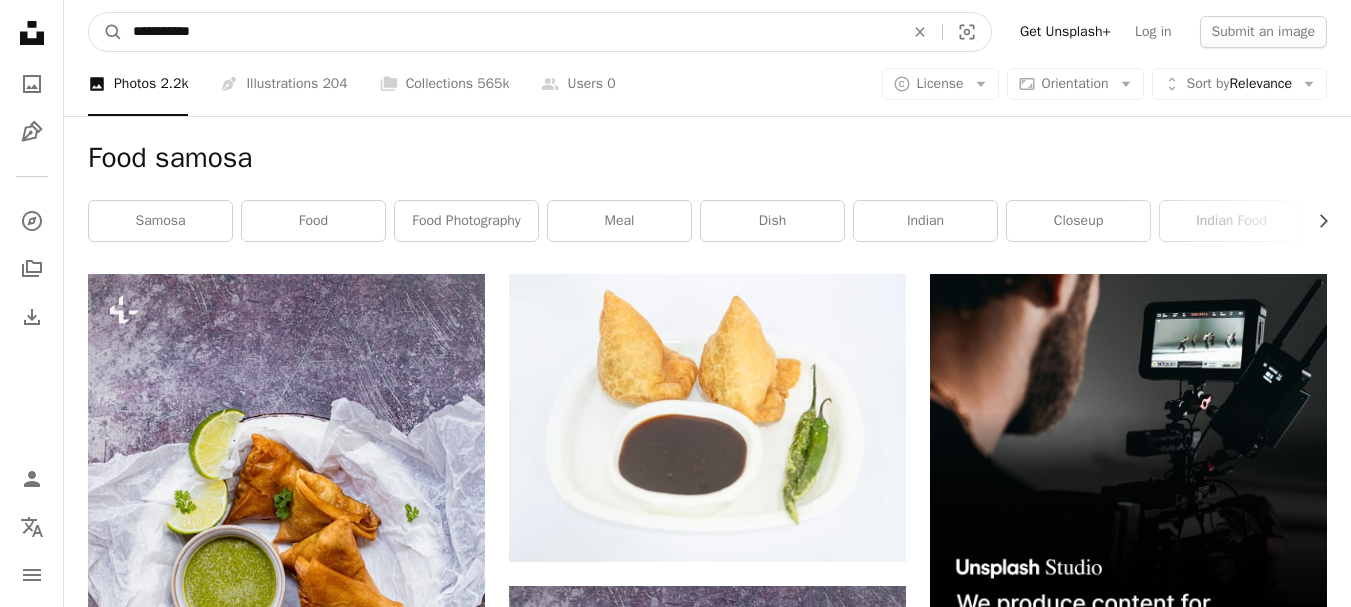 click on "**********" at bounding box center [510, 32] 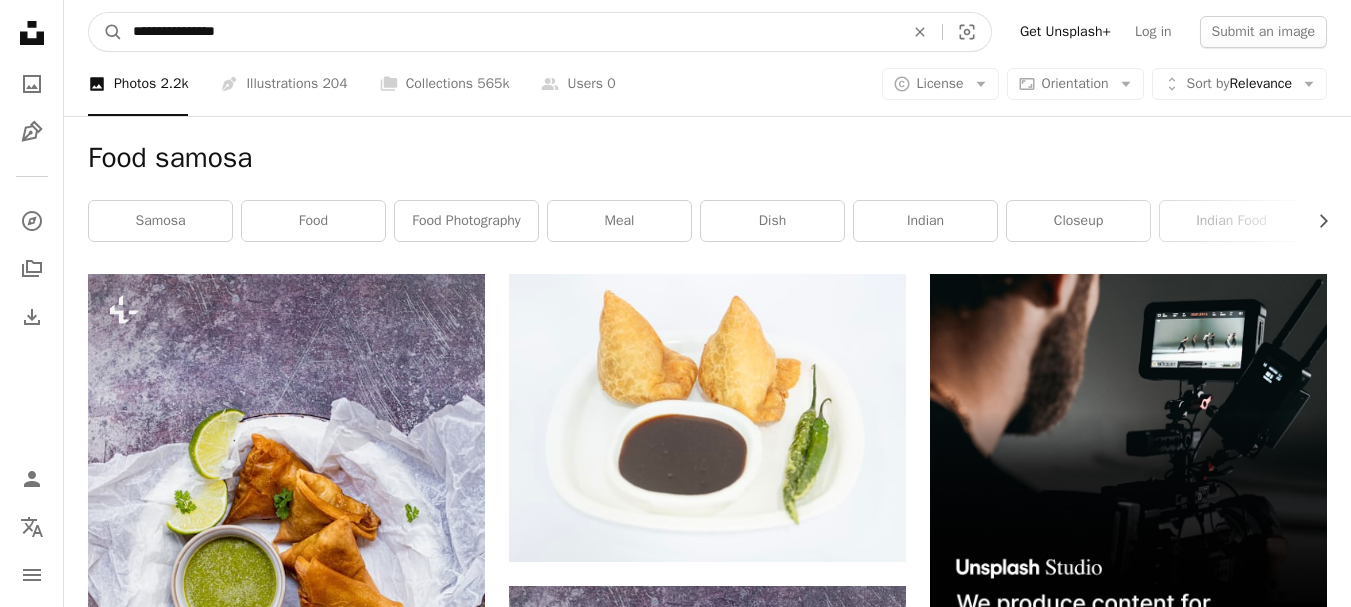 type on "**********" 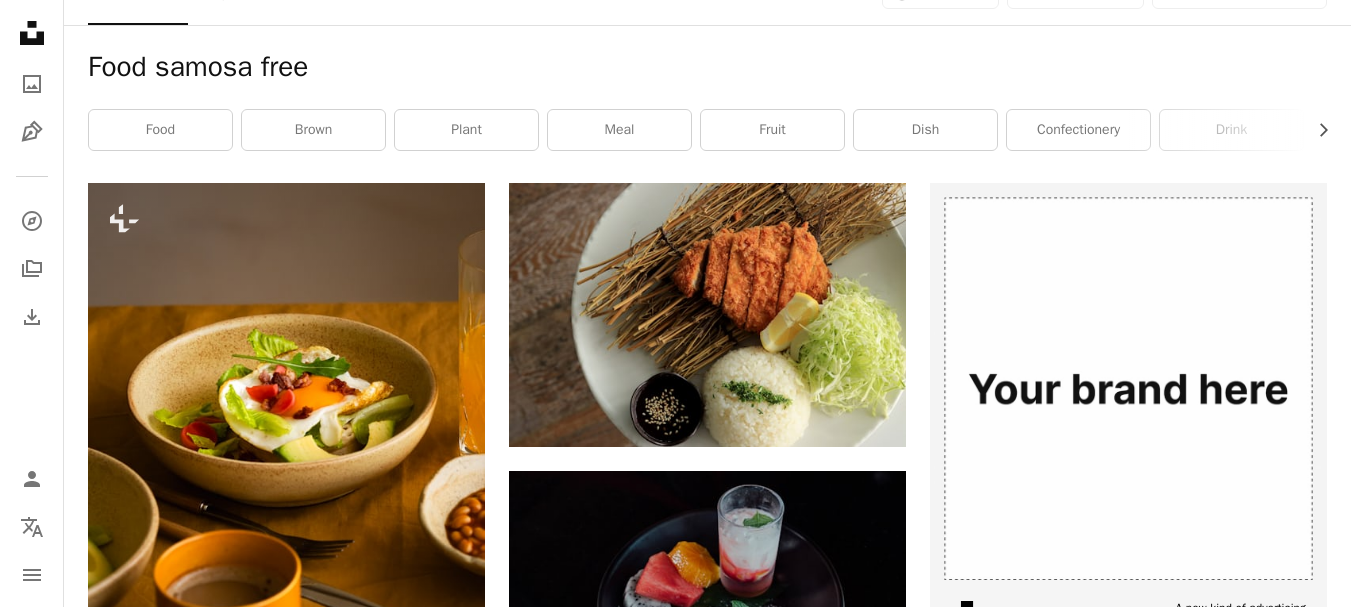 scroll, scrollTop: 0, scrollLeft: 0, axis: both 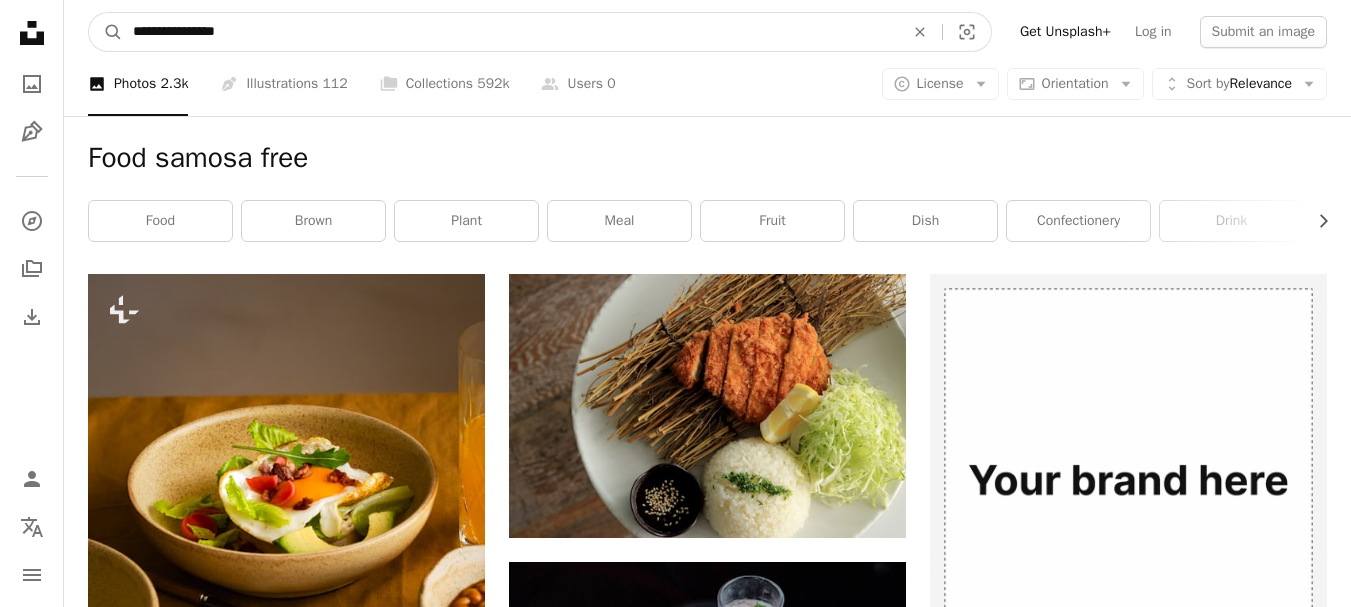 click on "**********" at bounding box center [510, 32] 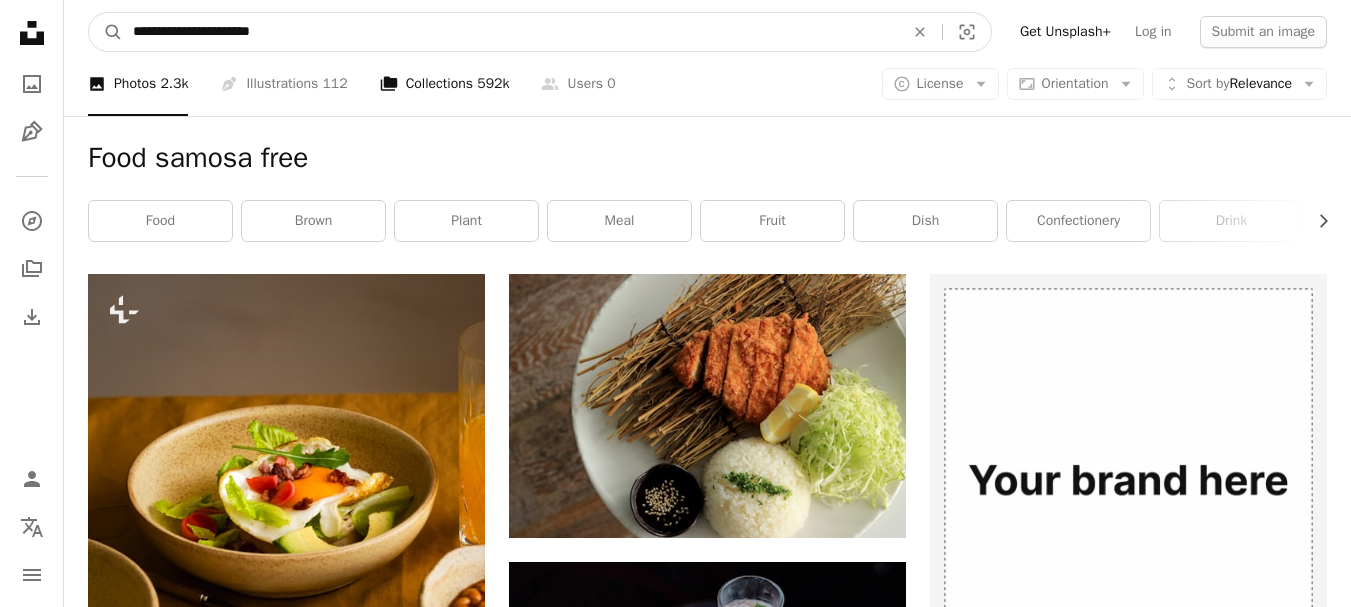 type on "**********" 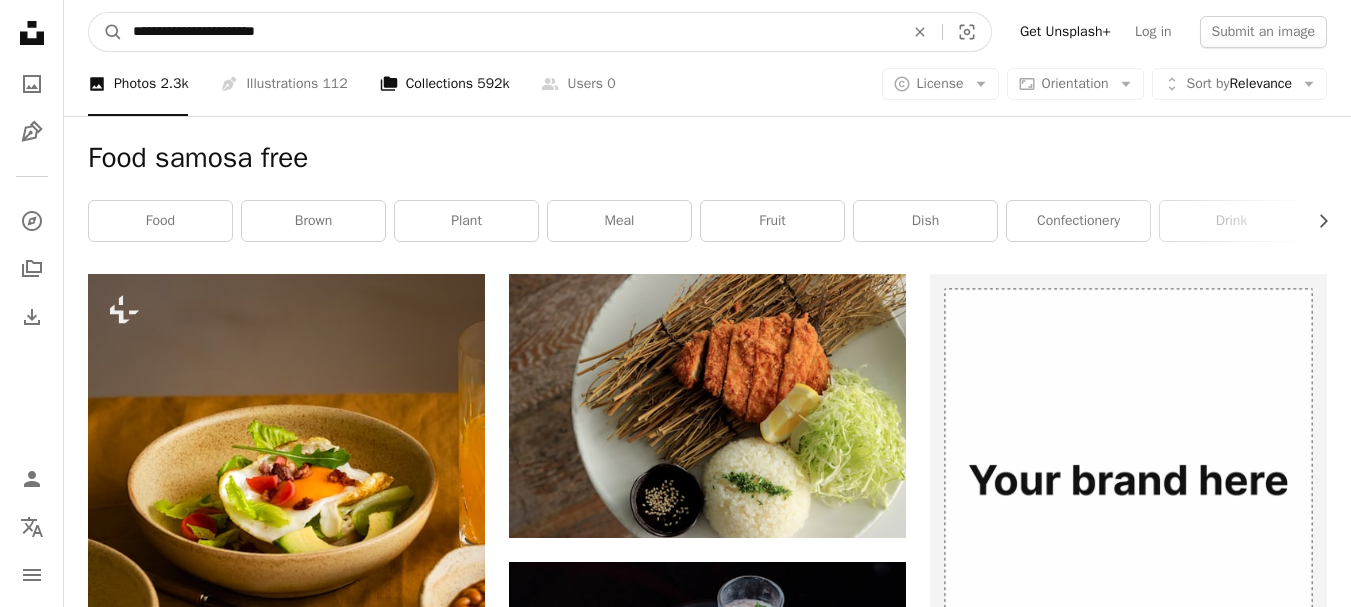 click on "A magnifying glass" at bounding box center (106, 32) 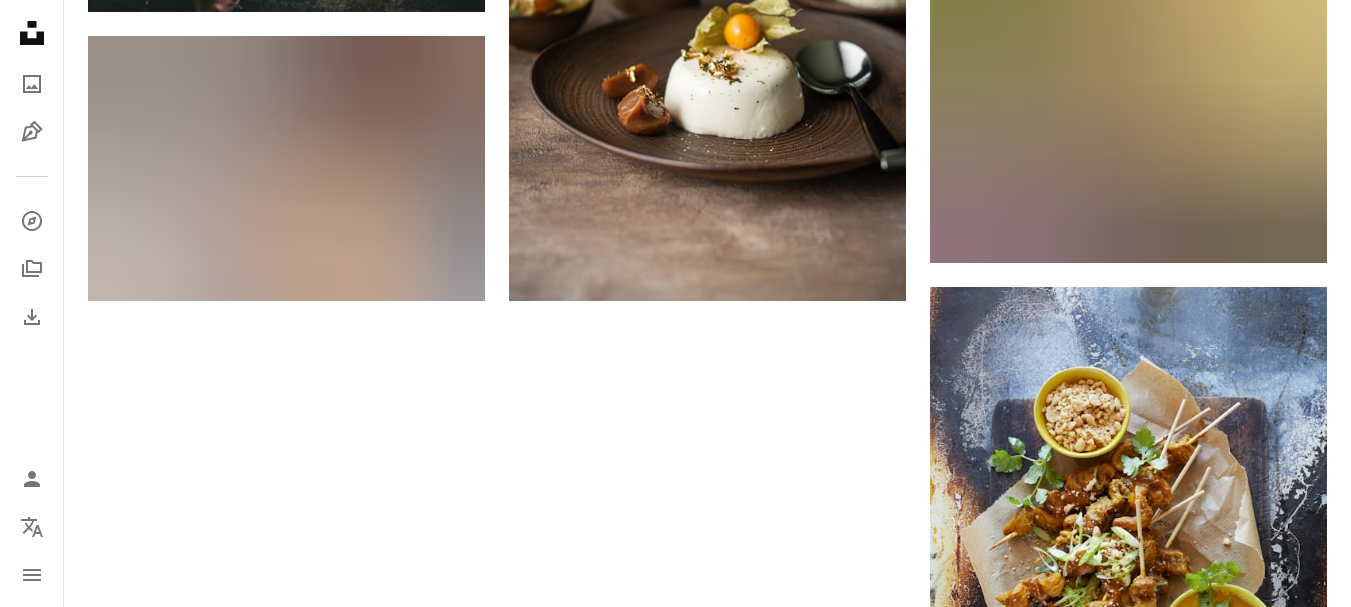 scroll, scrollTop: 3062, scrollLeft: 0, axis: vertical 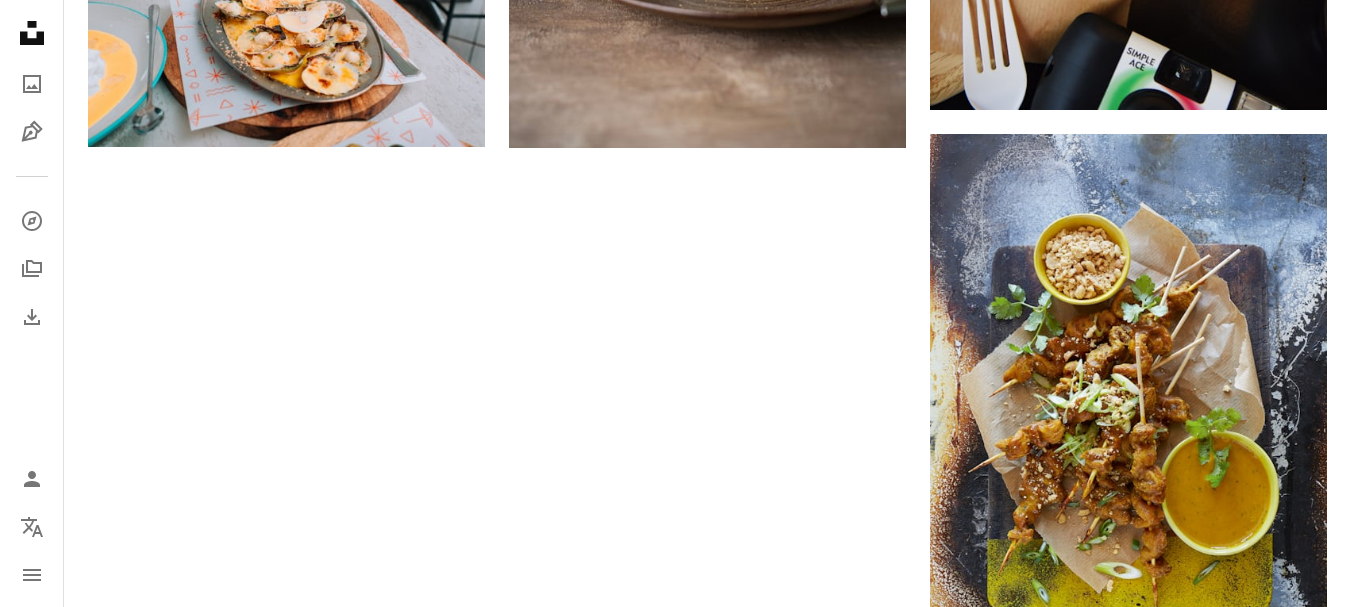 click on "Load more" at bounding box center [707, 1509] 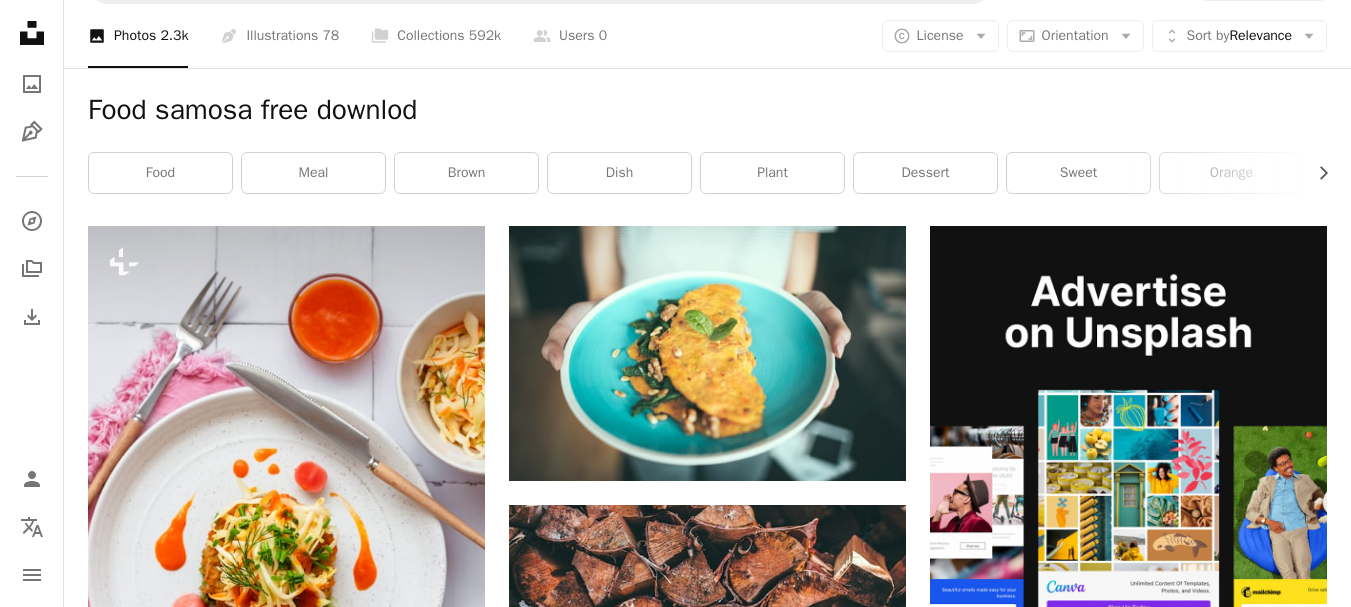 scroll, scrollTop: 0, scrollLeft: 0, axis: both 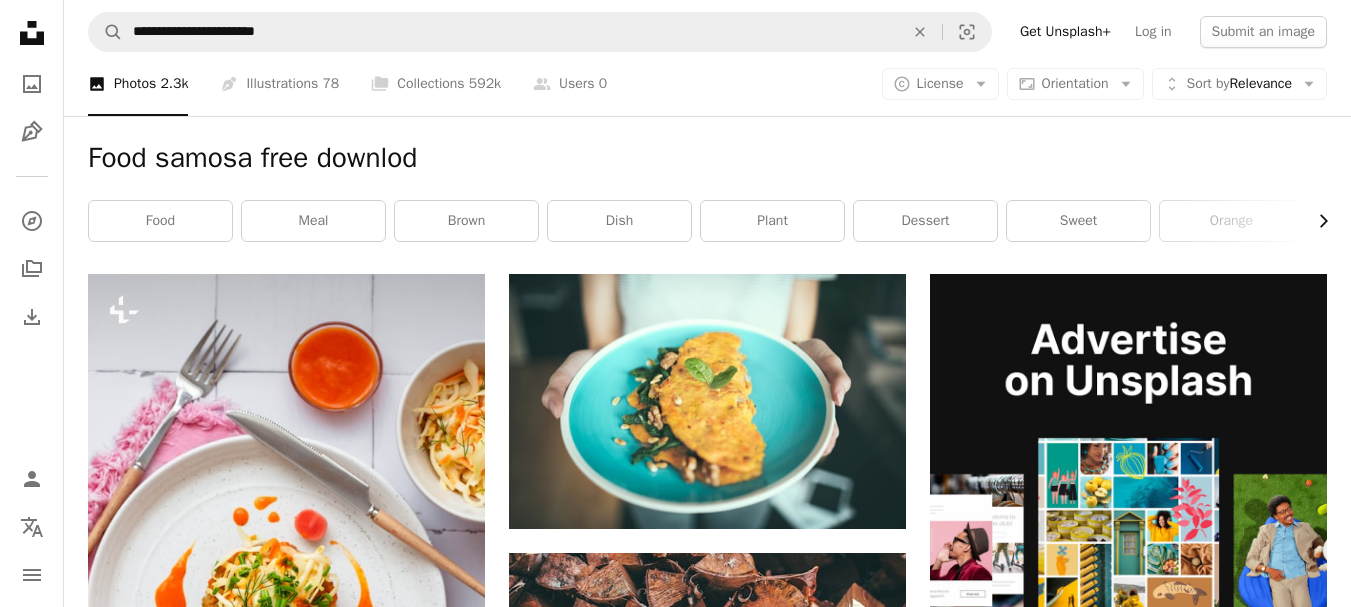 click 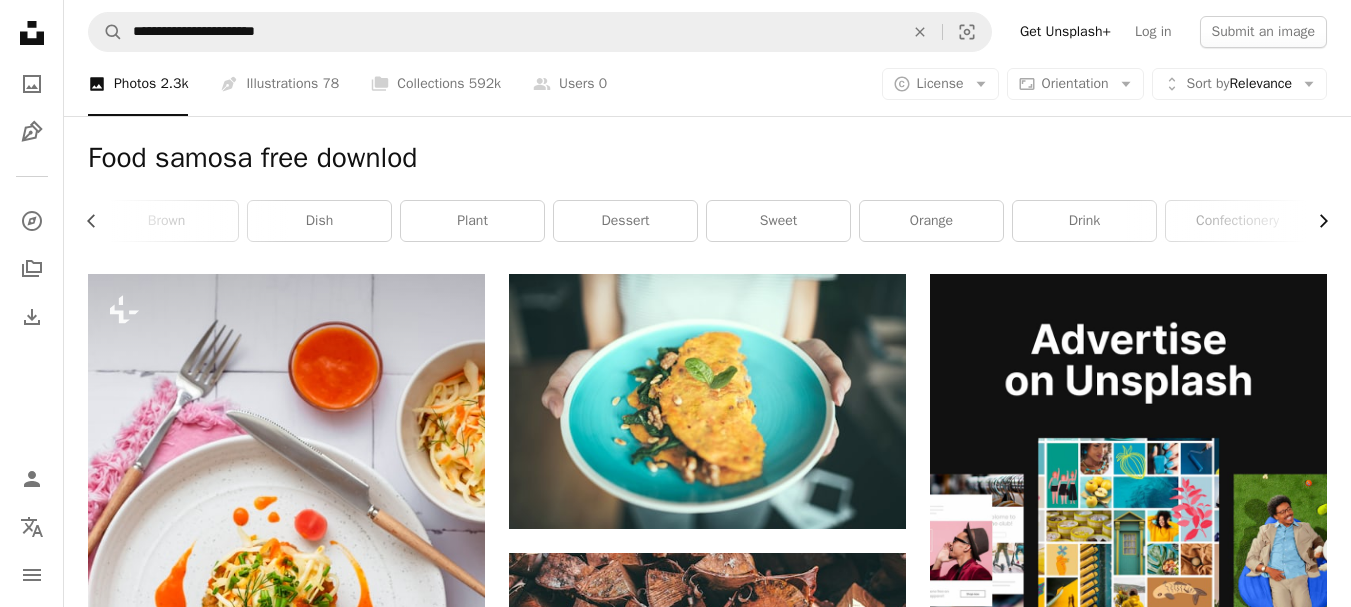 click on "Chevron right" 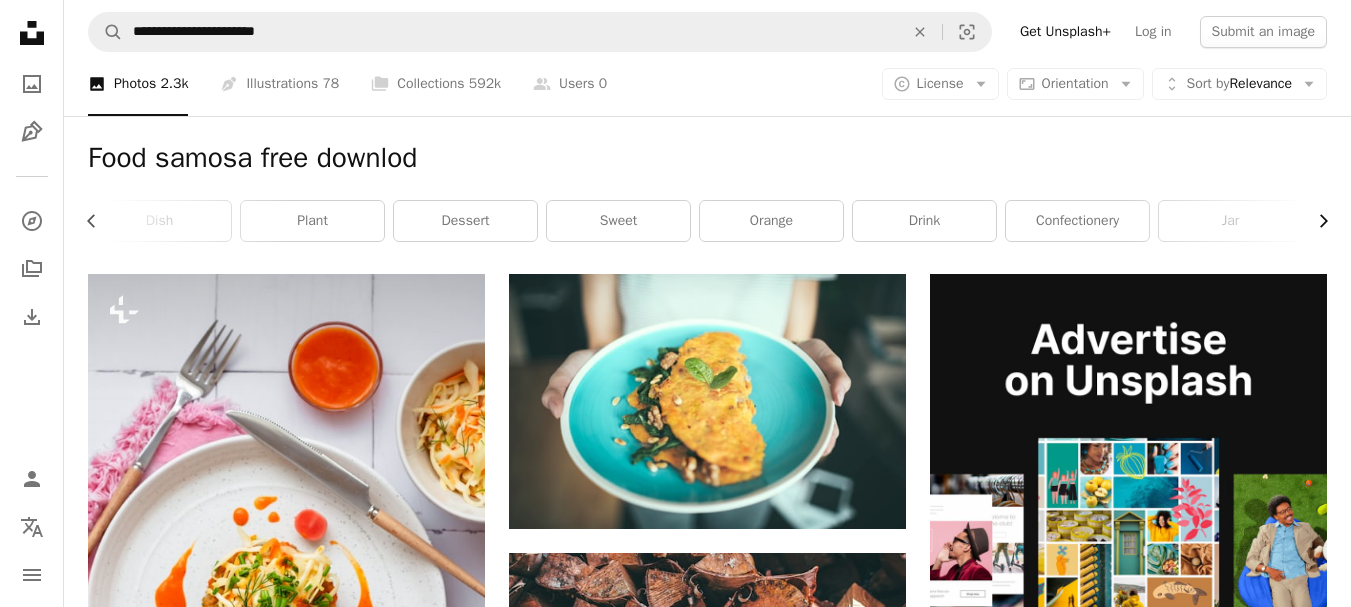 scroll, scrollTop: 0, scrollLeft: 589, axis: horizontal 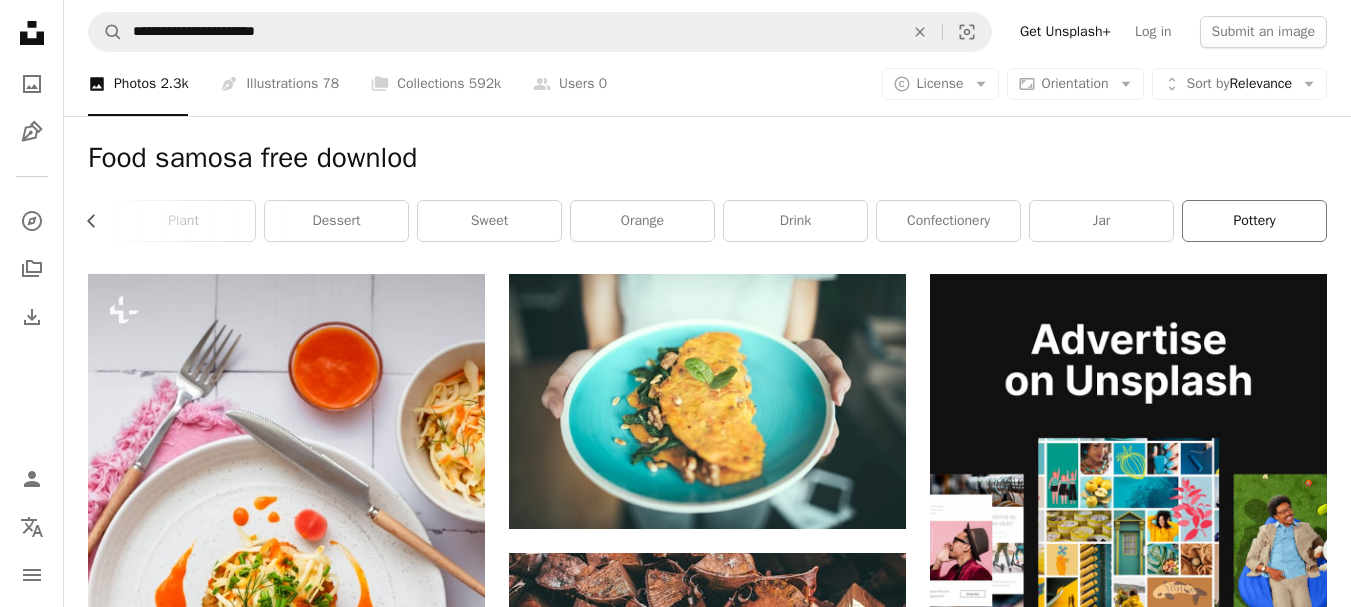 click on "pottery" at bounding box center (1254, 221) 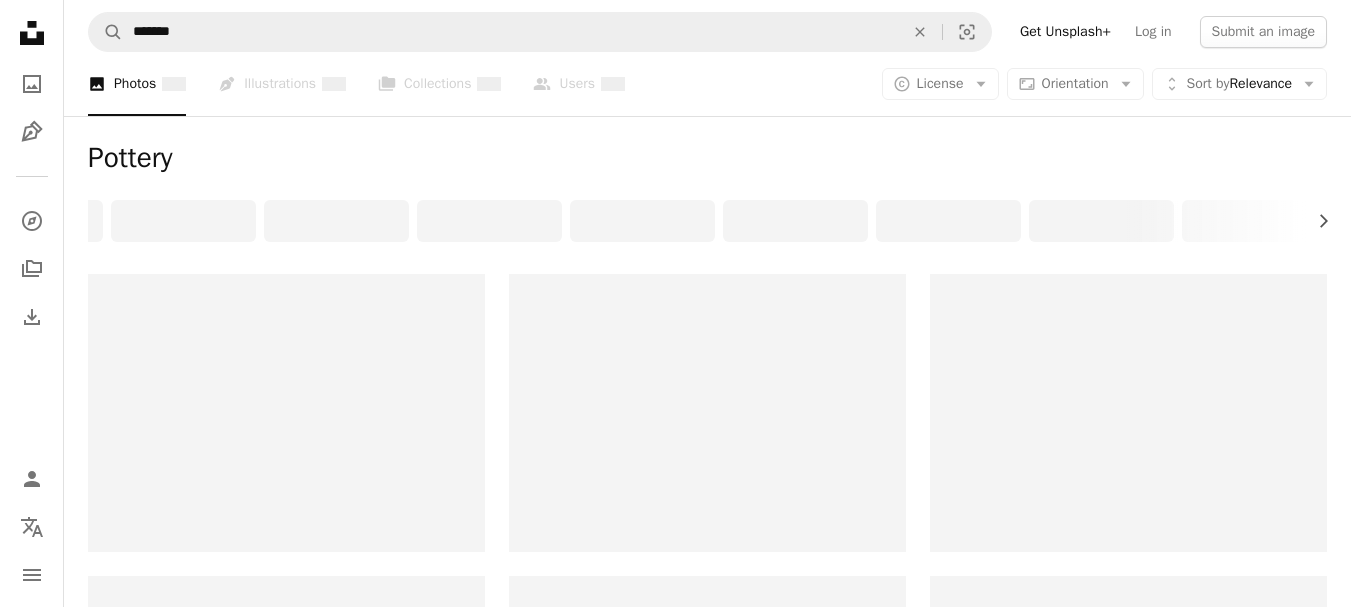 scroll, scrollTop: 0, scrollLeft: 0, axis: both 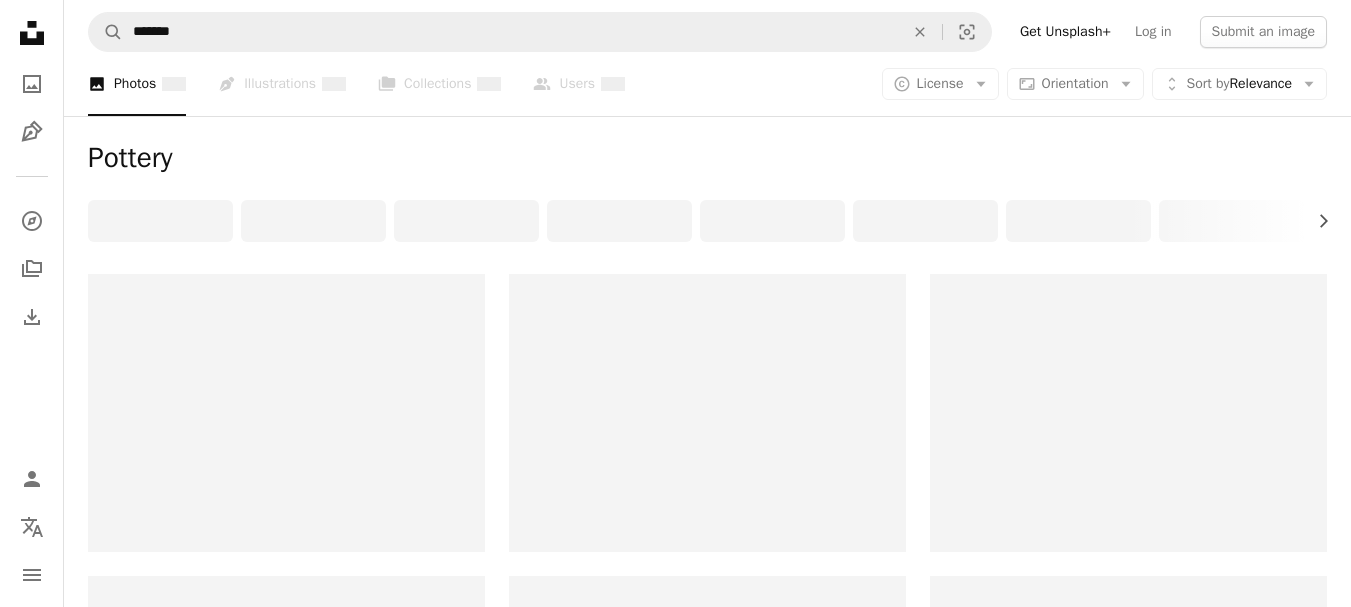 click on "Chevron right" 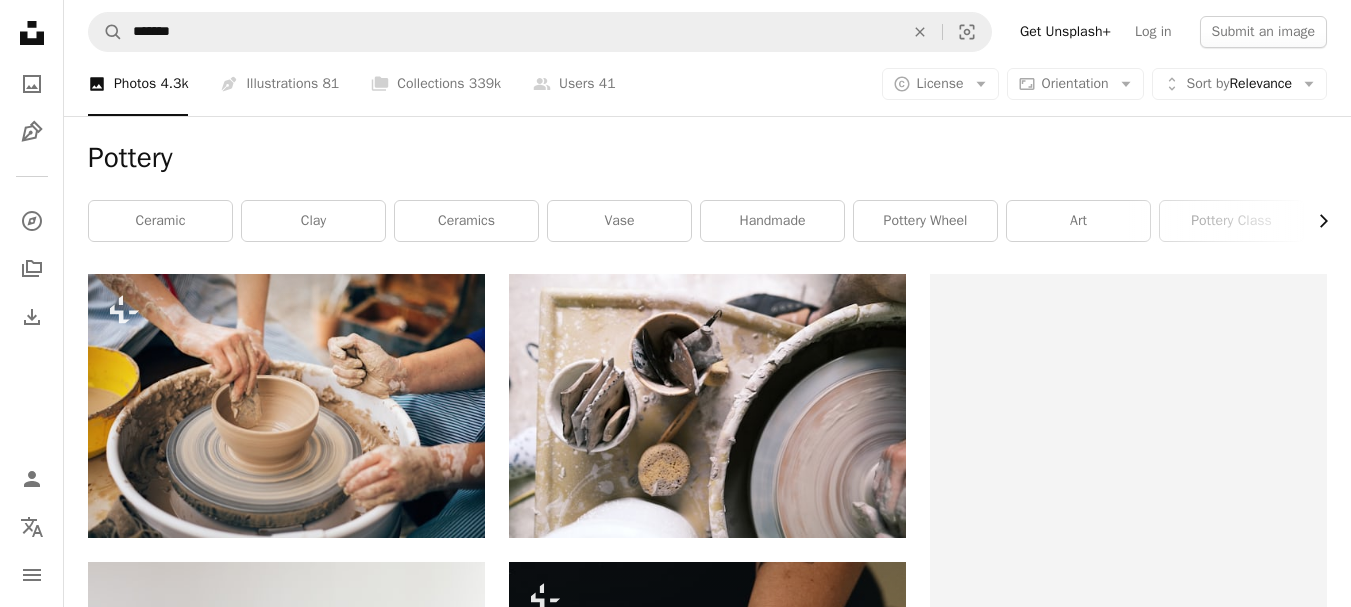 scroll, scrollTop: 0, scrollLeft: 300, axis: horizontal 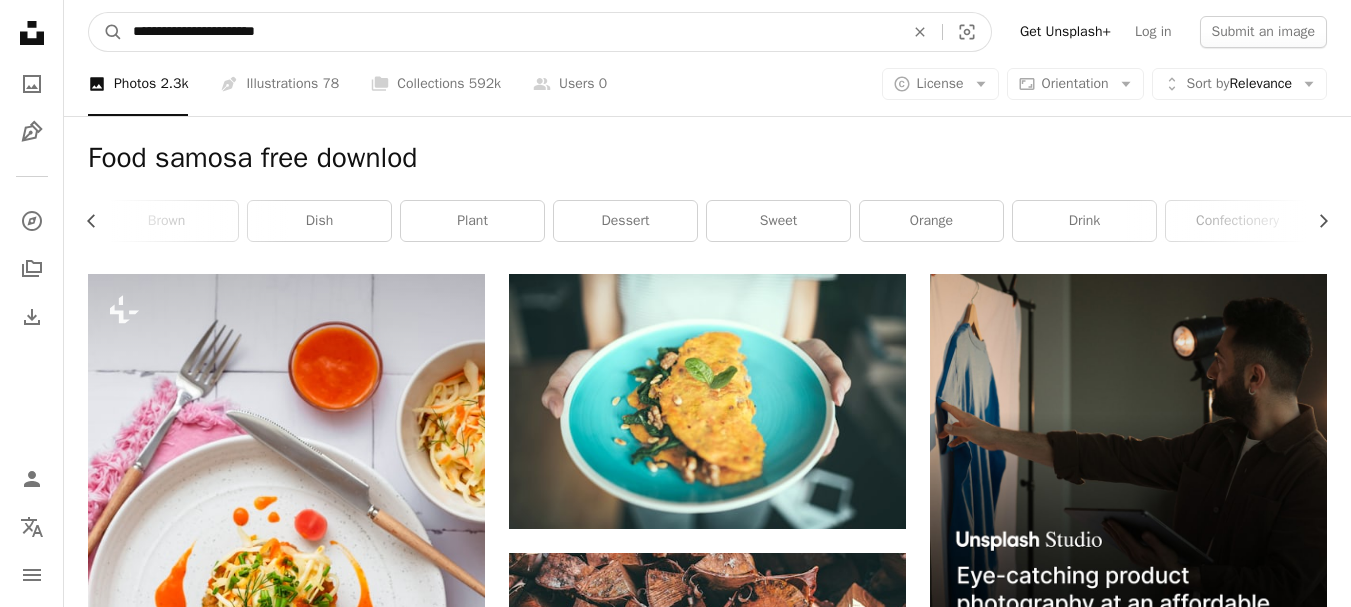 click on "**********" at bounding box center [510, 32] 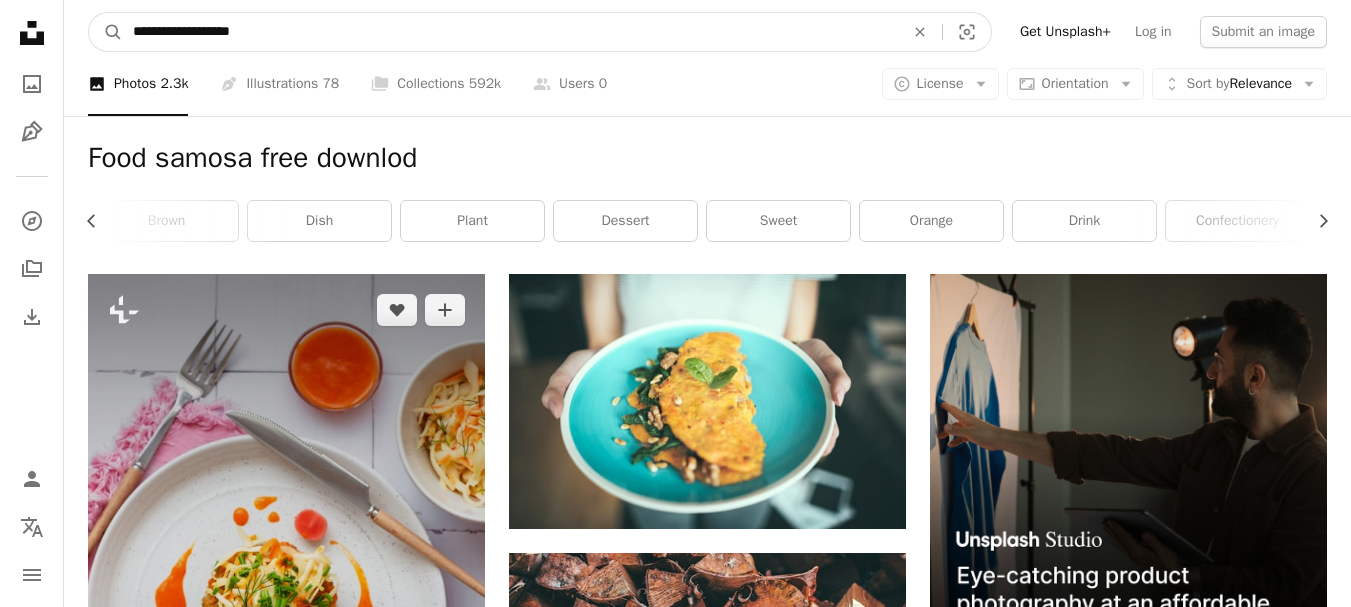 type on "**********" 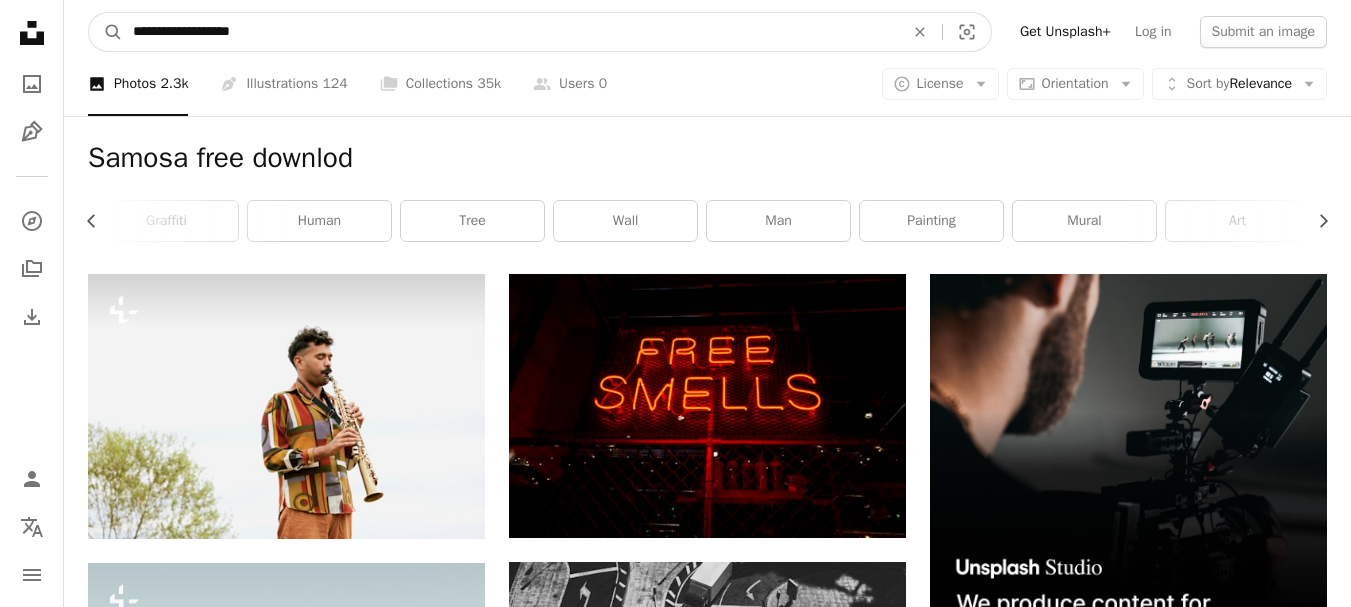 click on "**********" at bounding box center [510, 32] 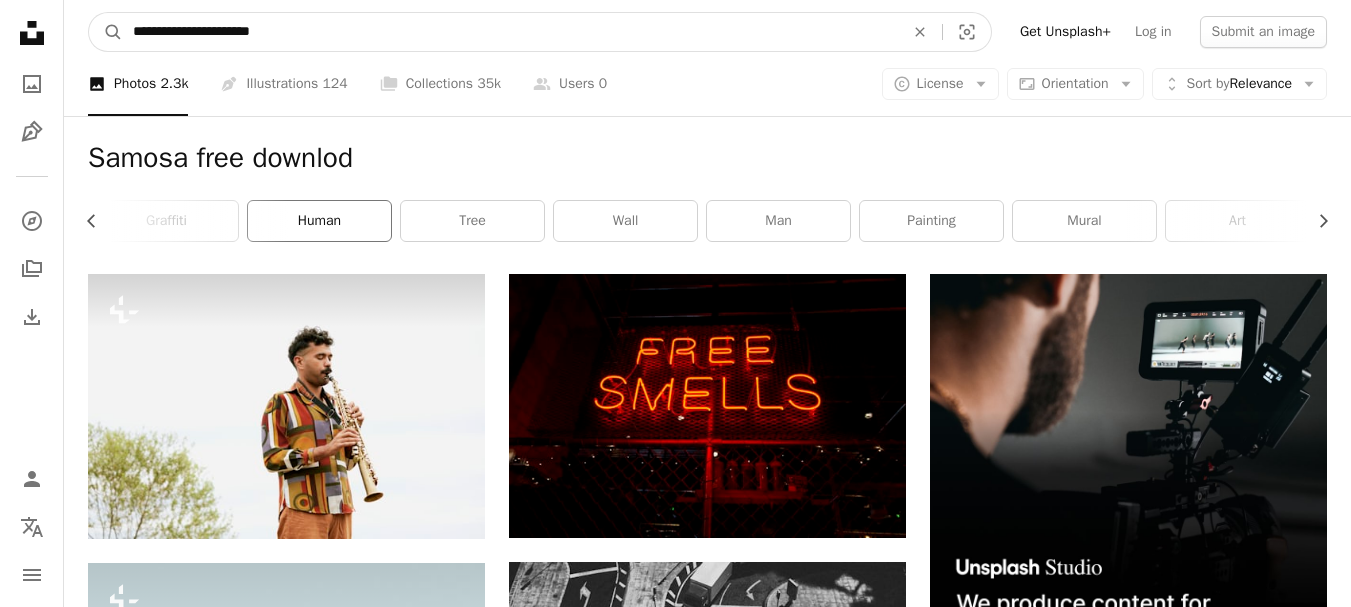 type on "**********" 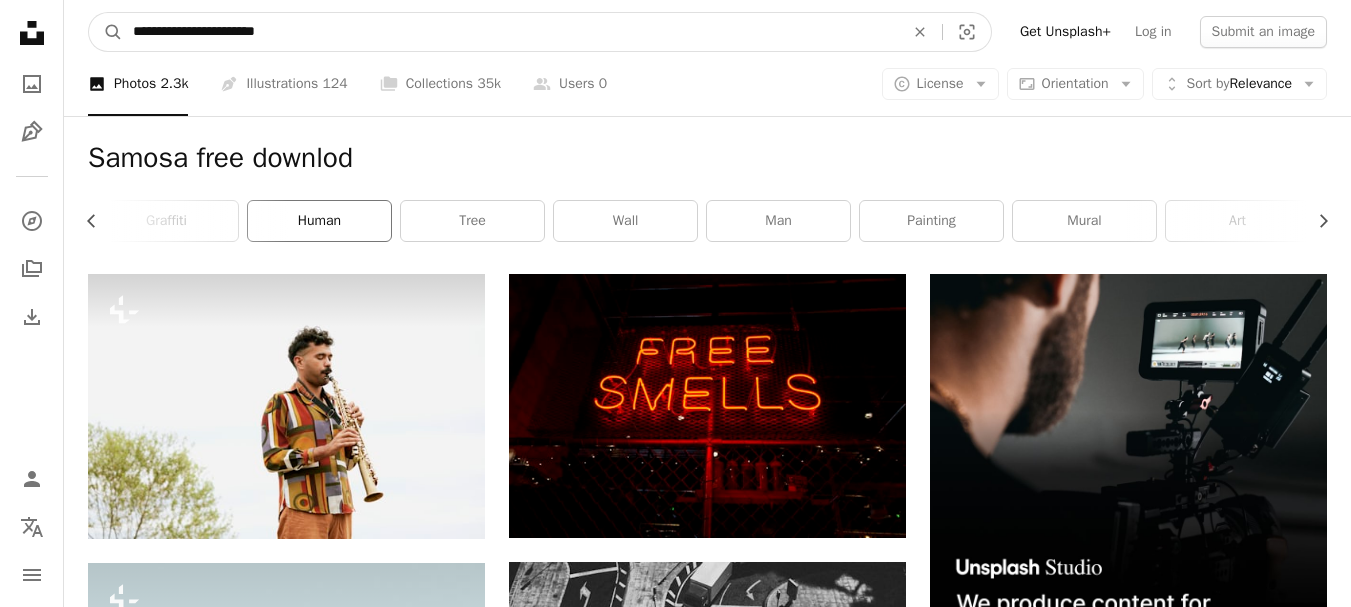 click on "A magnifying glass" at bounding box center (106, 32) 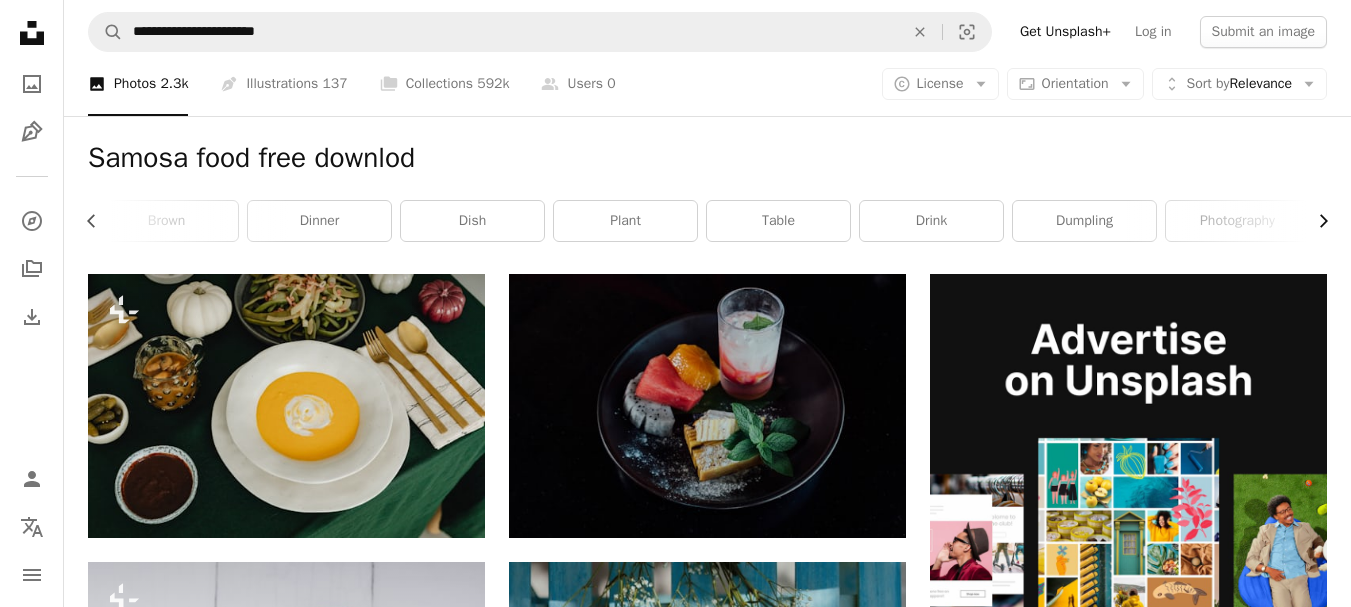 click on "Chevron right" 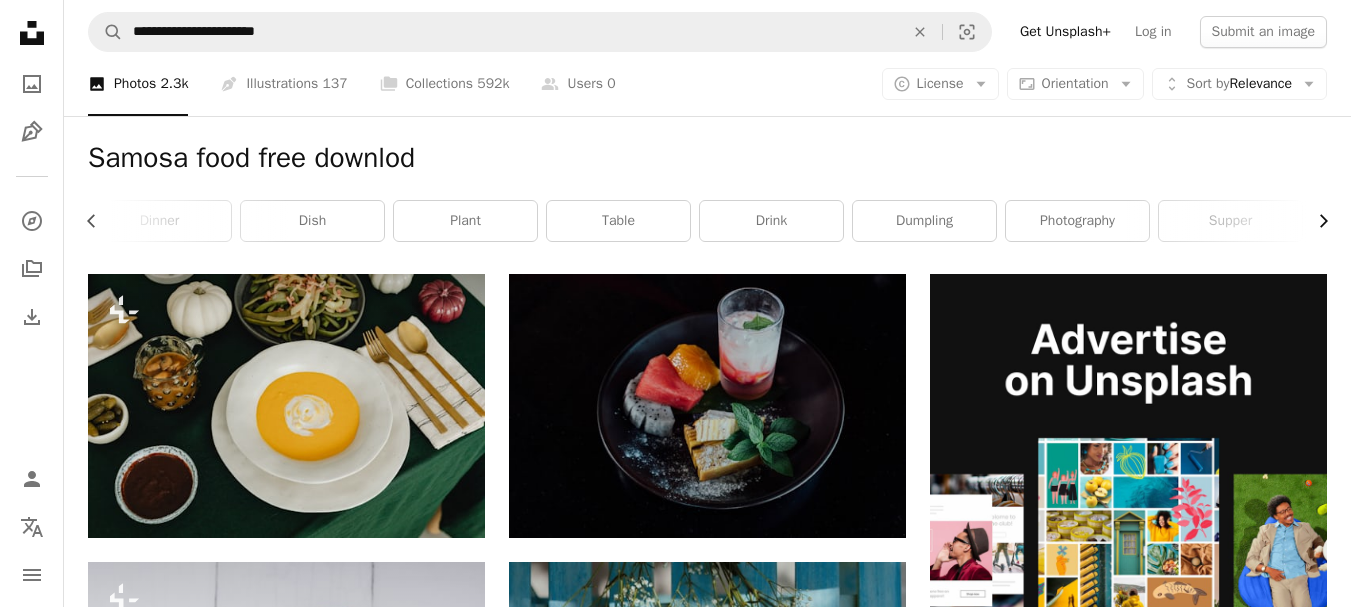 scroll, scrollTop: 0, scrollLeft: 589, axis: horizontal 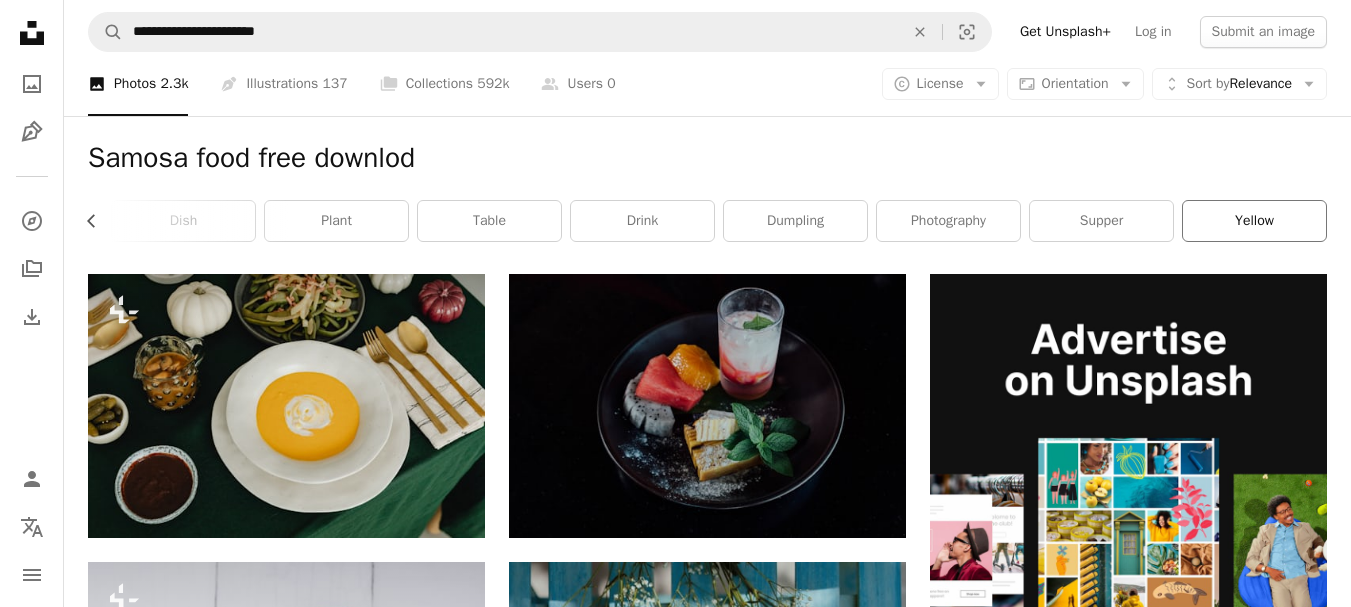 click on "yellow" at bounding box center (1254, 221) 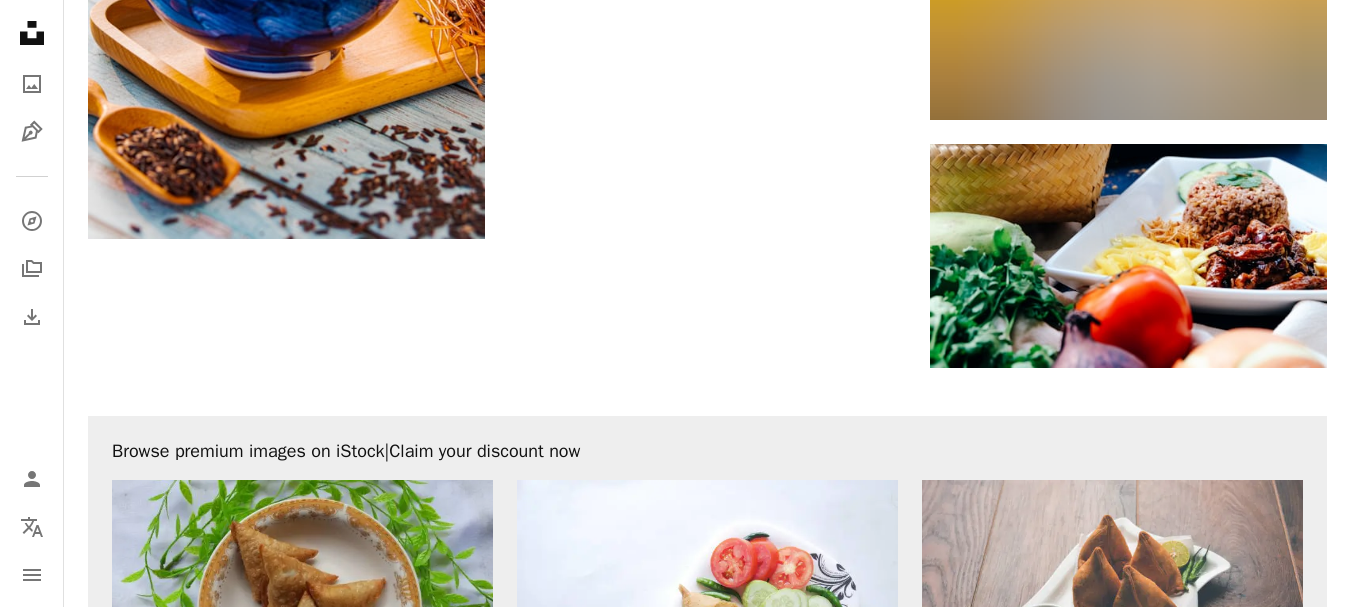 scroll, scrollTop: 3121, scrollLeft: 0, axis: vertical 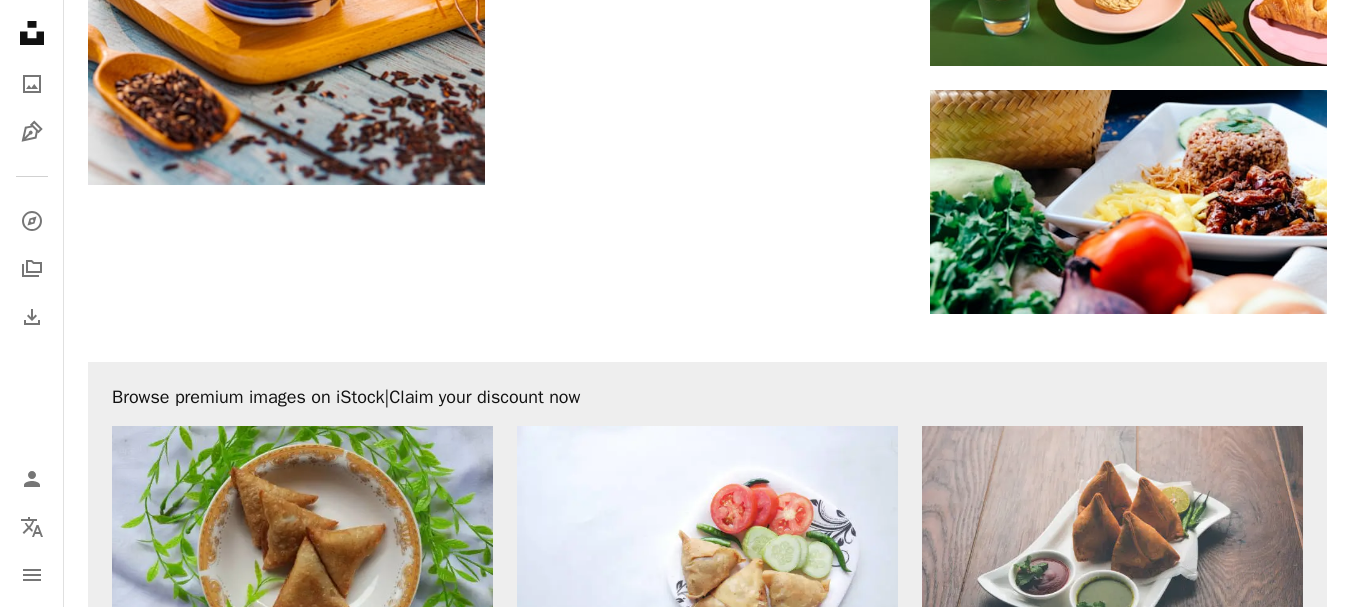 click on "Load more" at bounding box center [707, 1094] 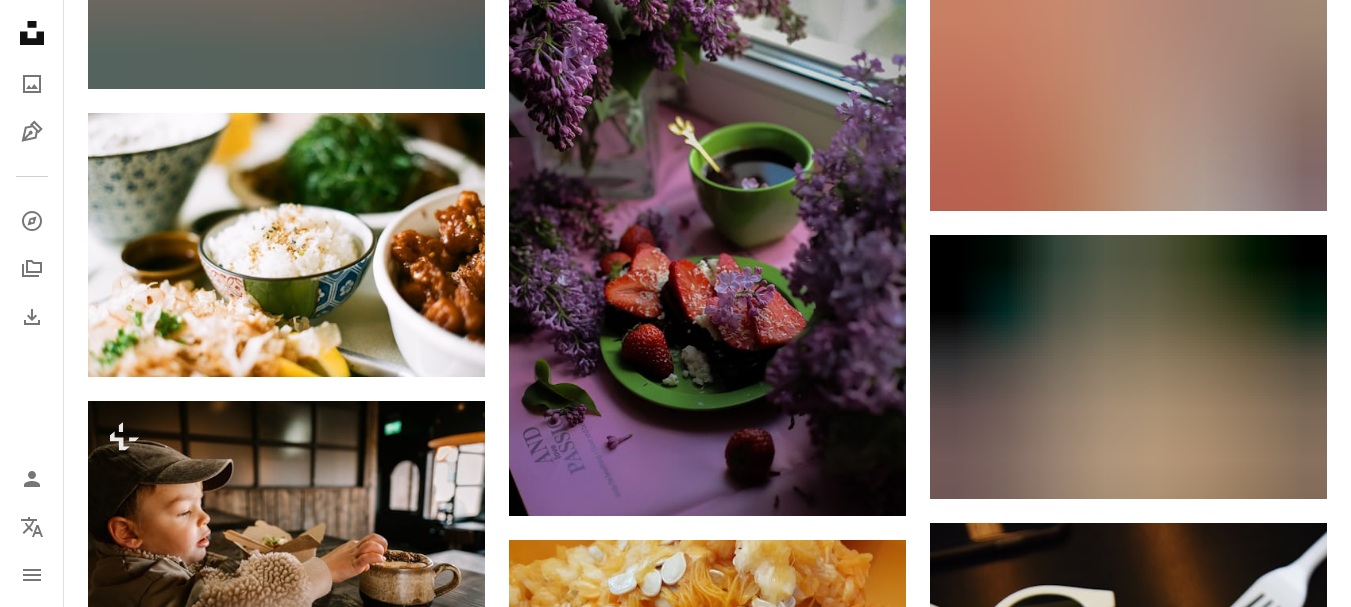 scroll, scrollTop: 6054, scrollLeft: 0, axis: vertical 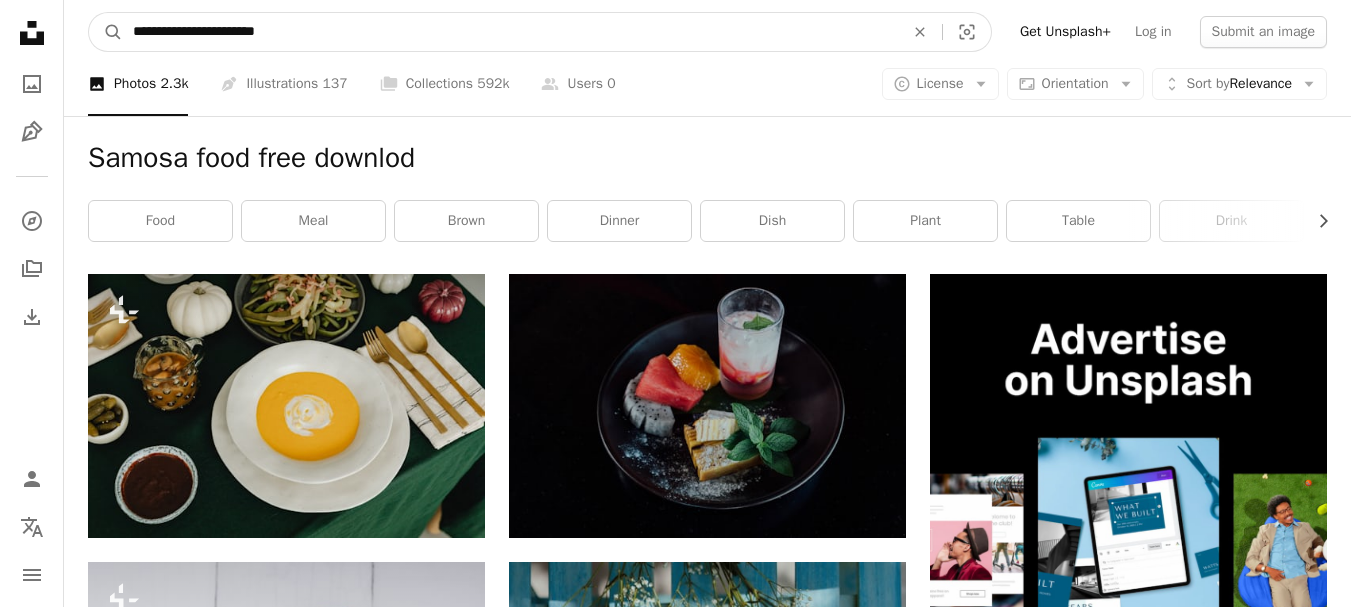 click on "**********" at bounding box center [510, 32] 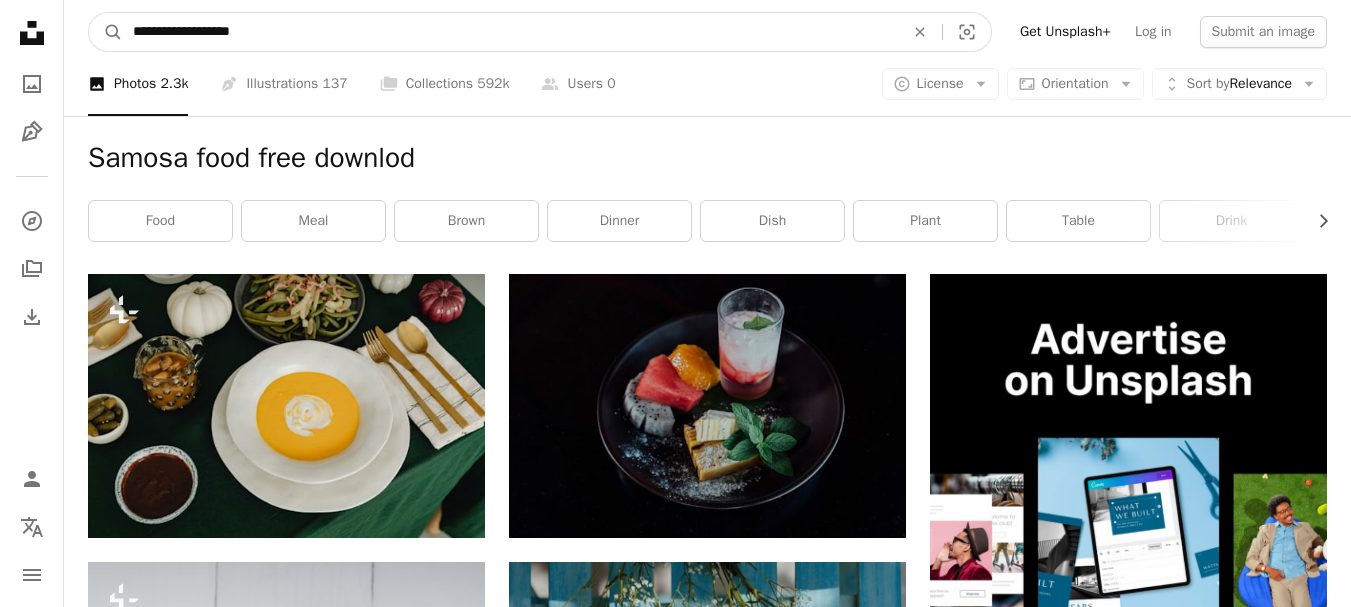 type on "**********" 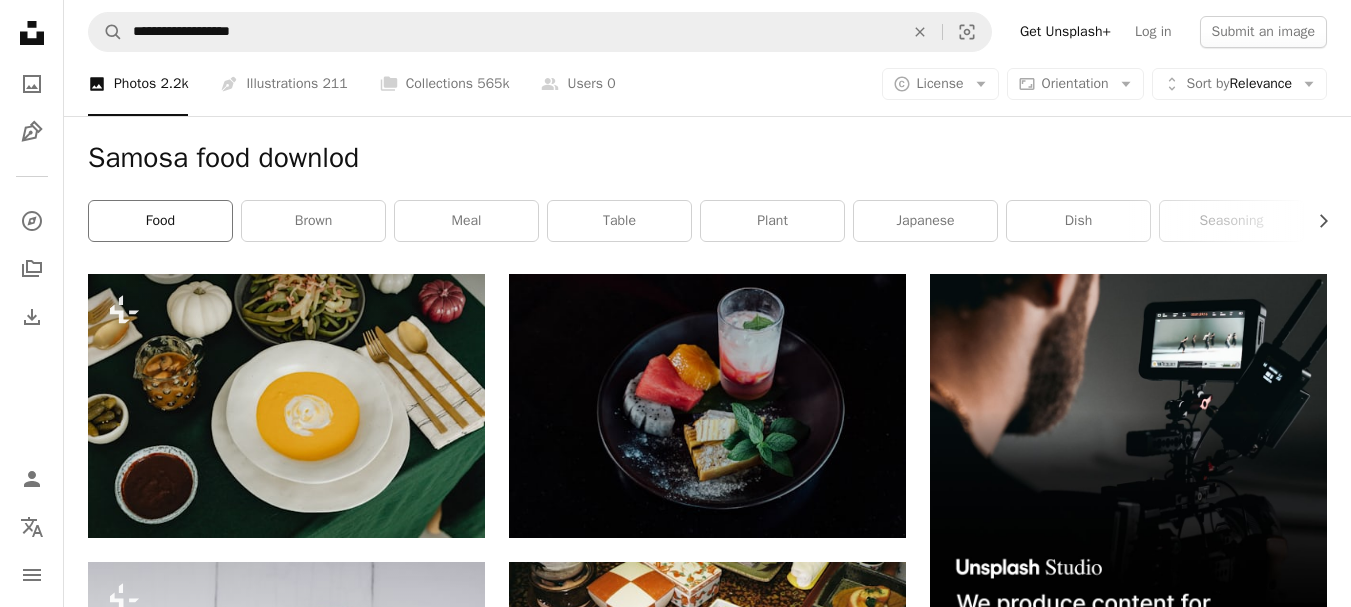 click on "food" at bounding box center (160, 221) 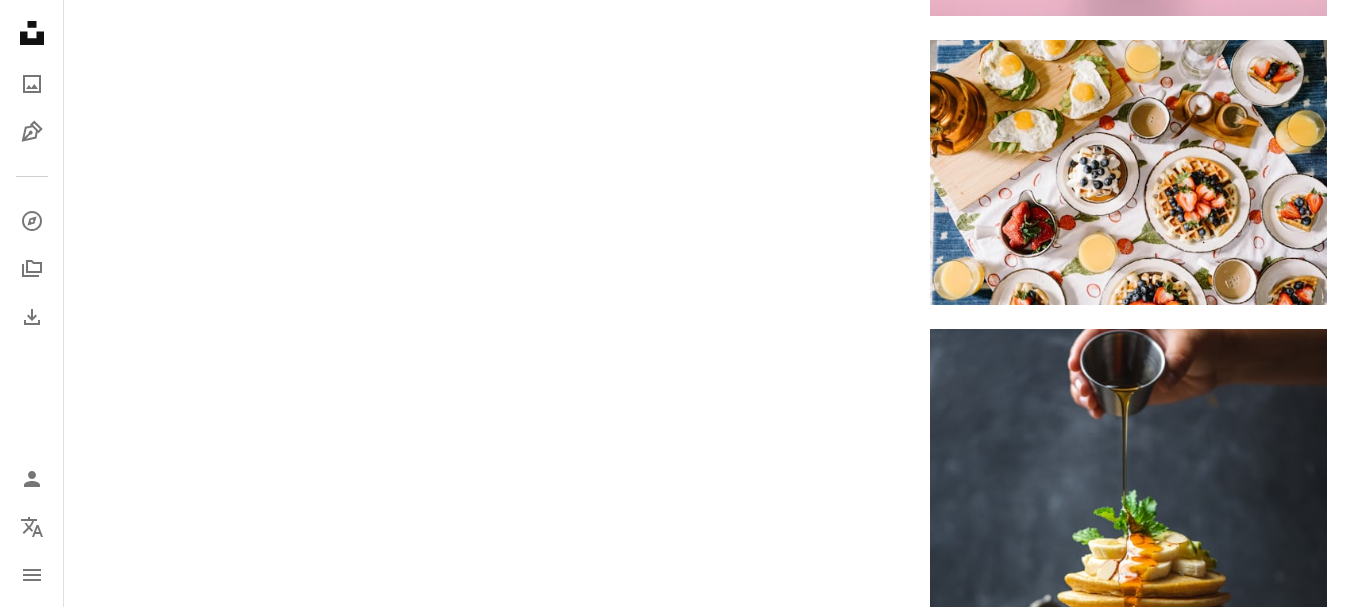 scroll, scrollTop: 3719, scrollLeft: 0, axis: vertical 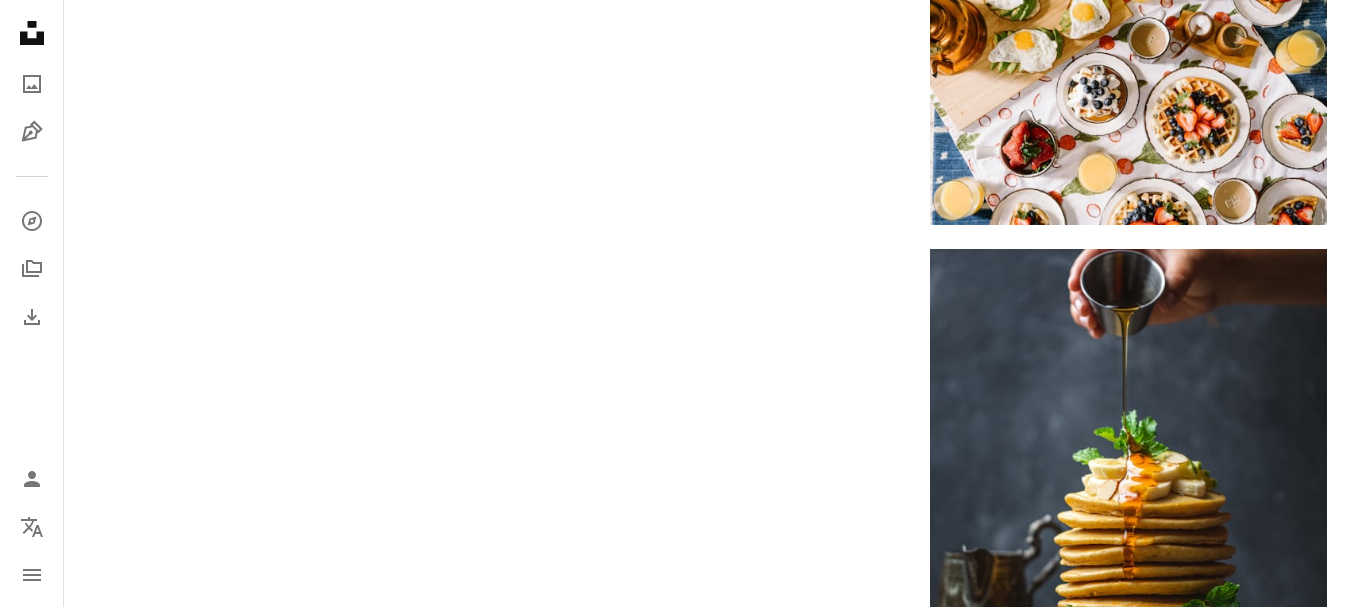 click on "Load more" at bounding box center (707, 1508) 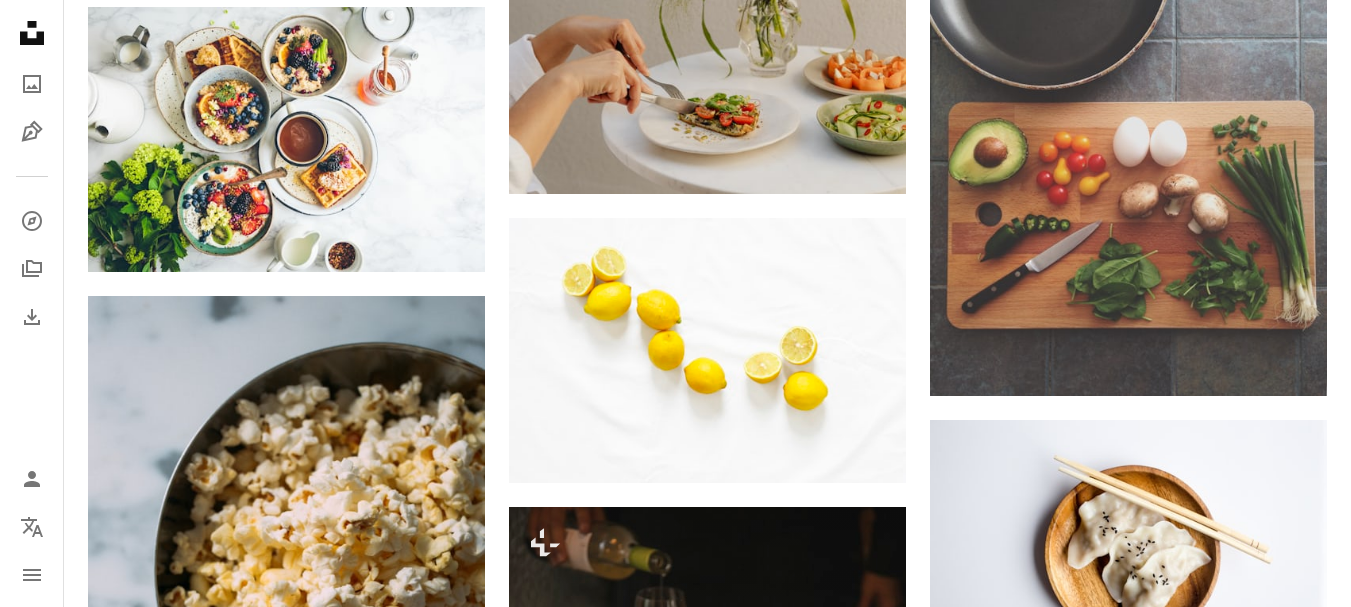 scroll, scrollTop: 6786, scrollLeft: 0, axis: vertical 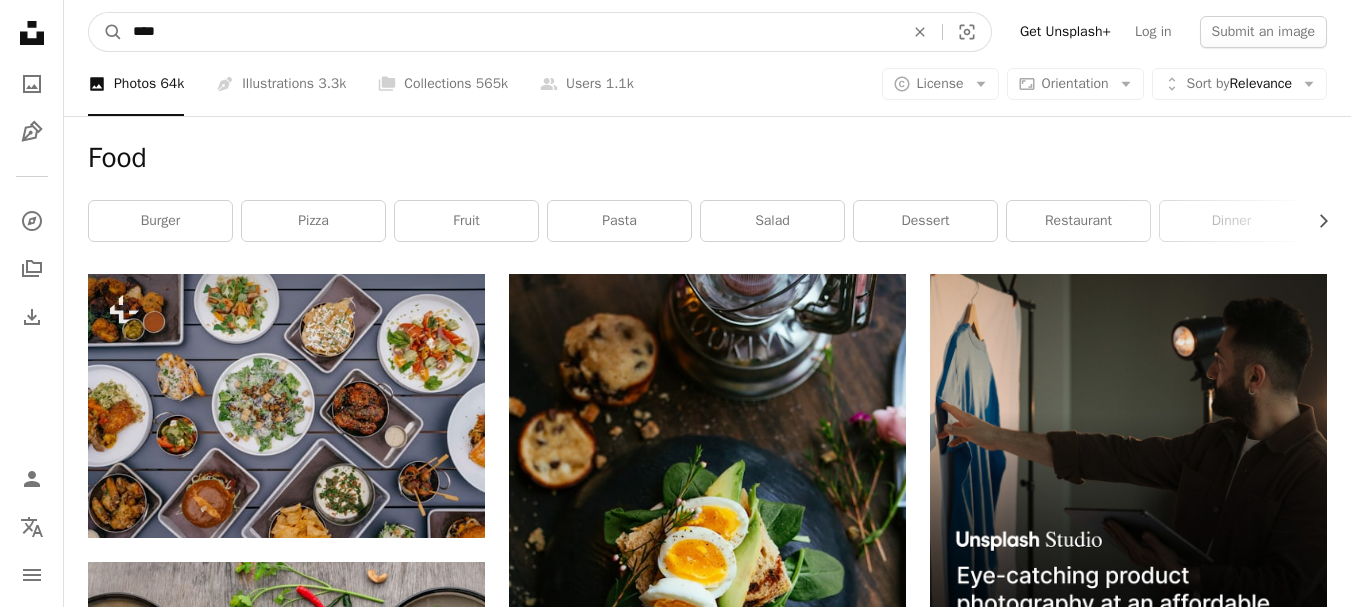 click on "****" at bounding box center (510, 32) 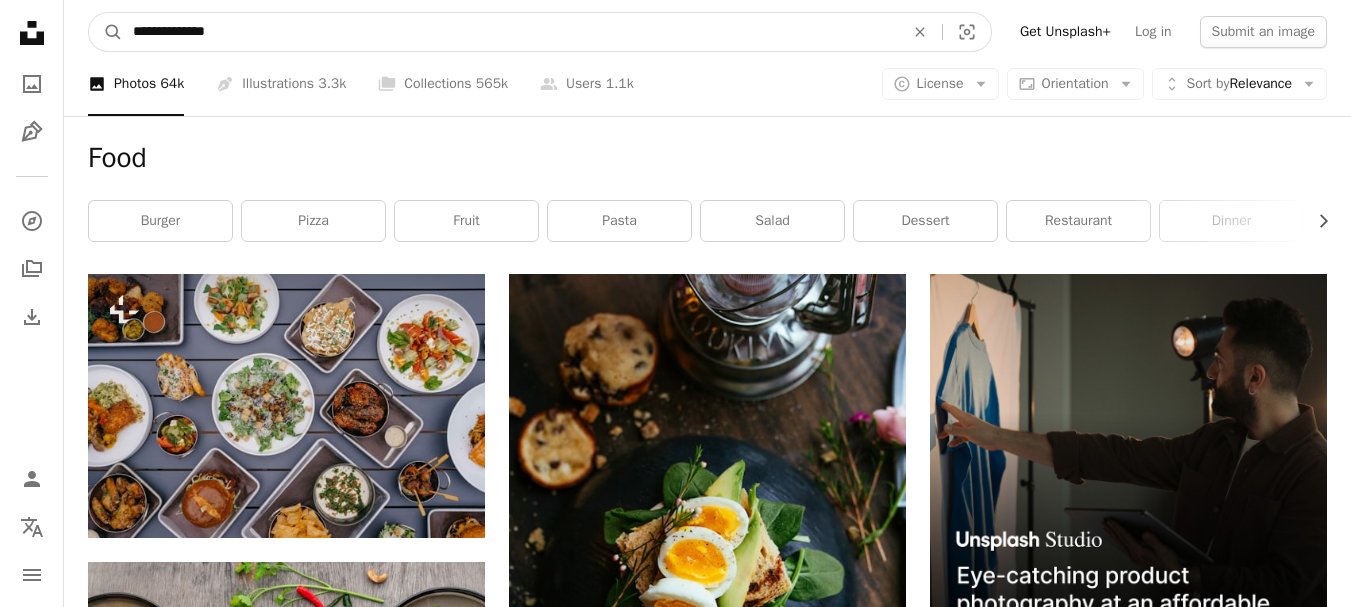 type on "**********" 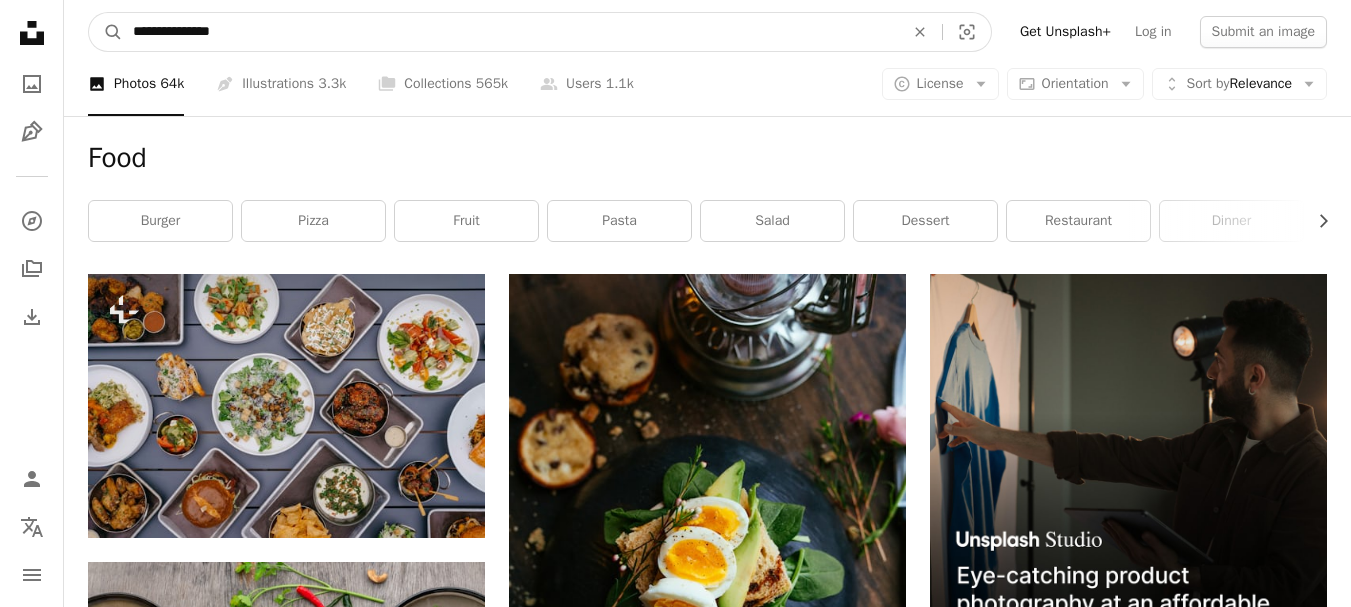 click on "A magnifying glass" at bounding box center (106, 32) 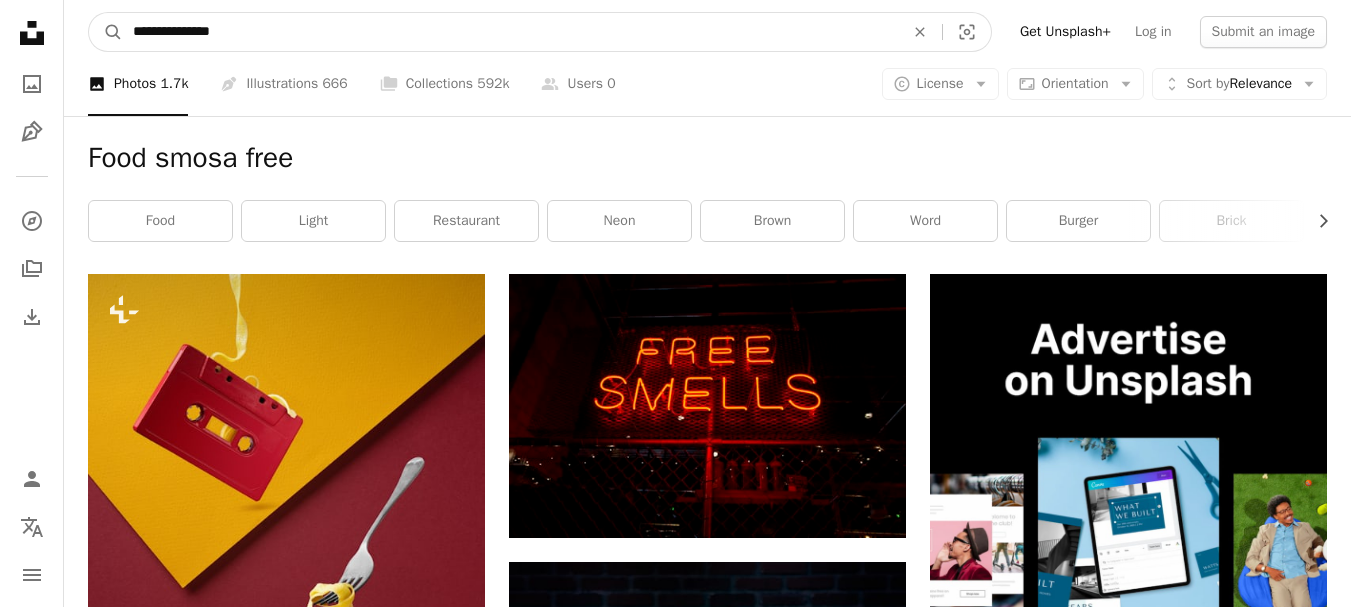 click on "**********" at bounding box center [510, 32] 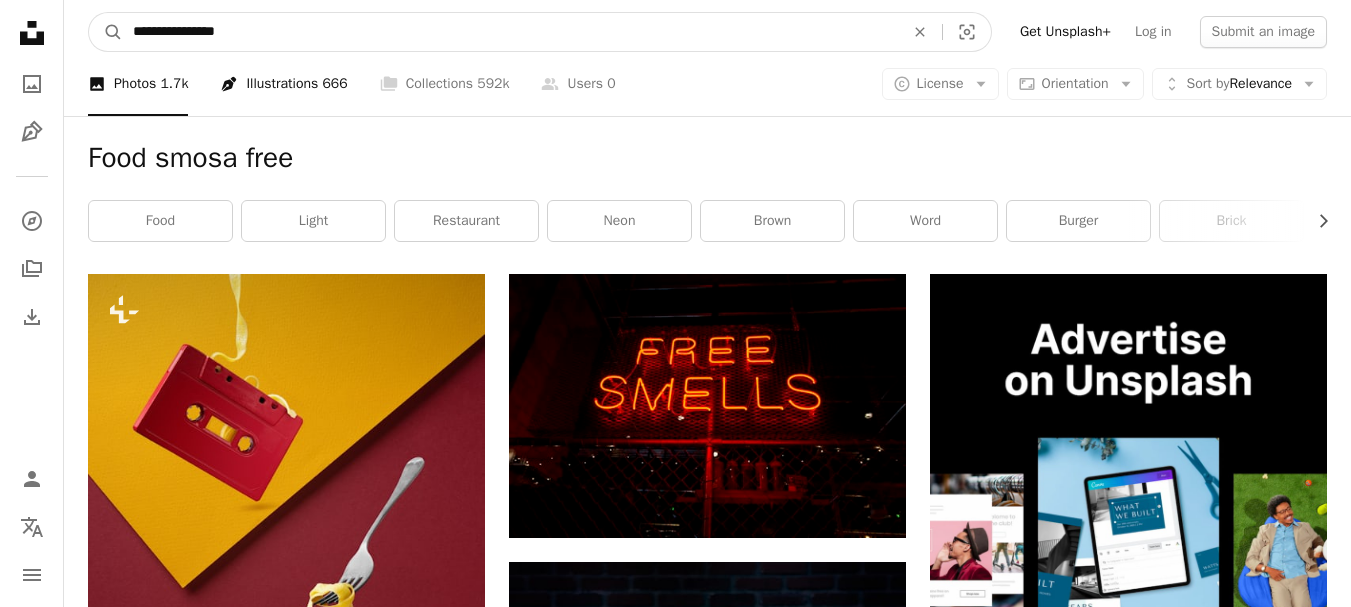 type on "**********" 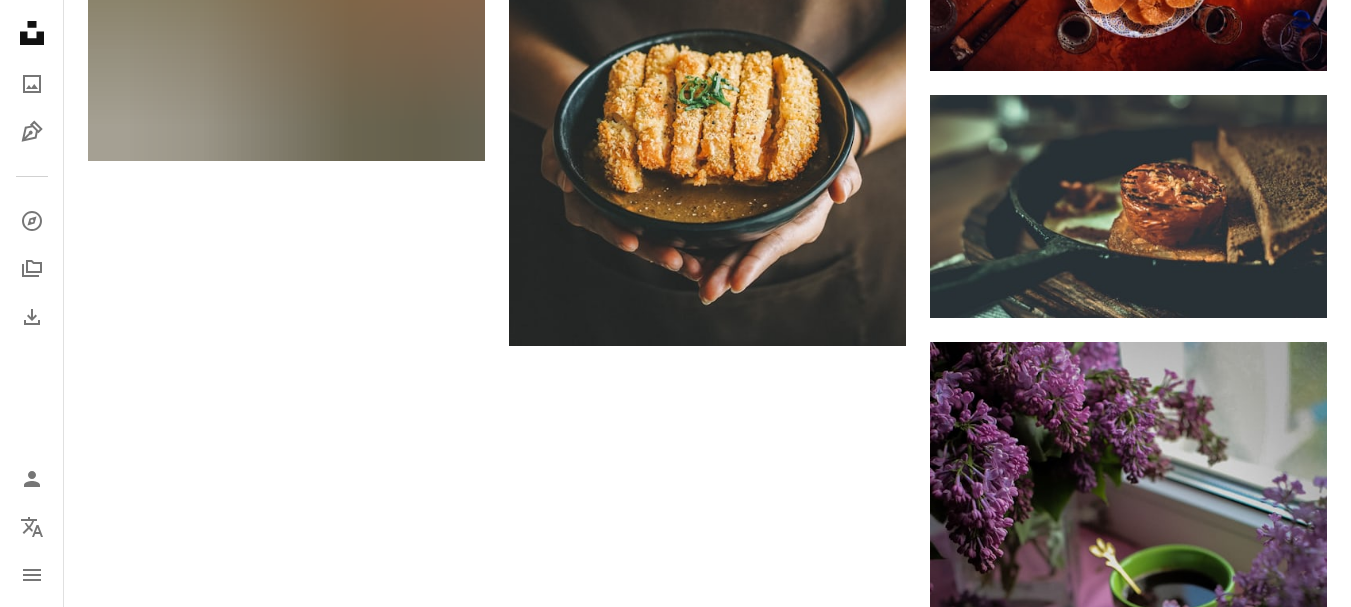 scroll, scrollTop: 2933, scrollLeft: 0, axis: vertical 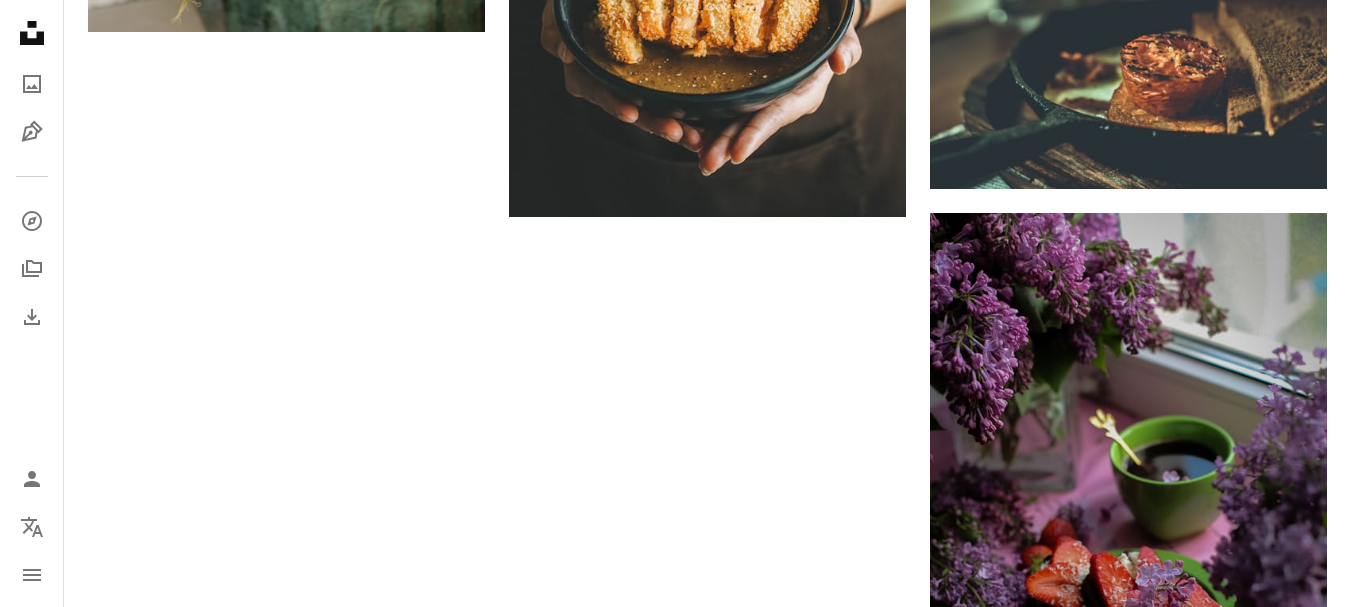 click on "Load more" at bounding box center [707, 1589] 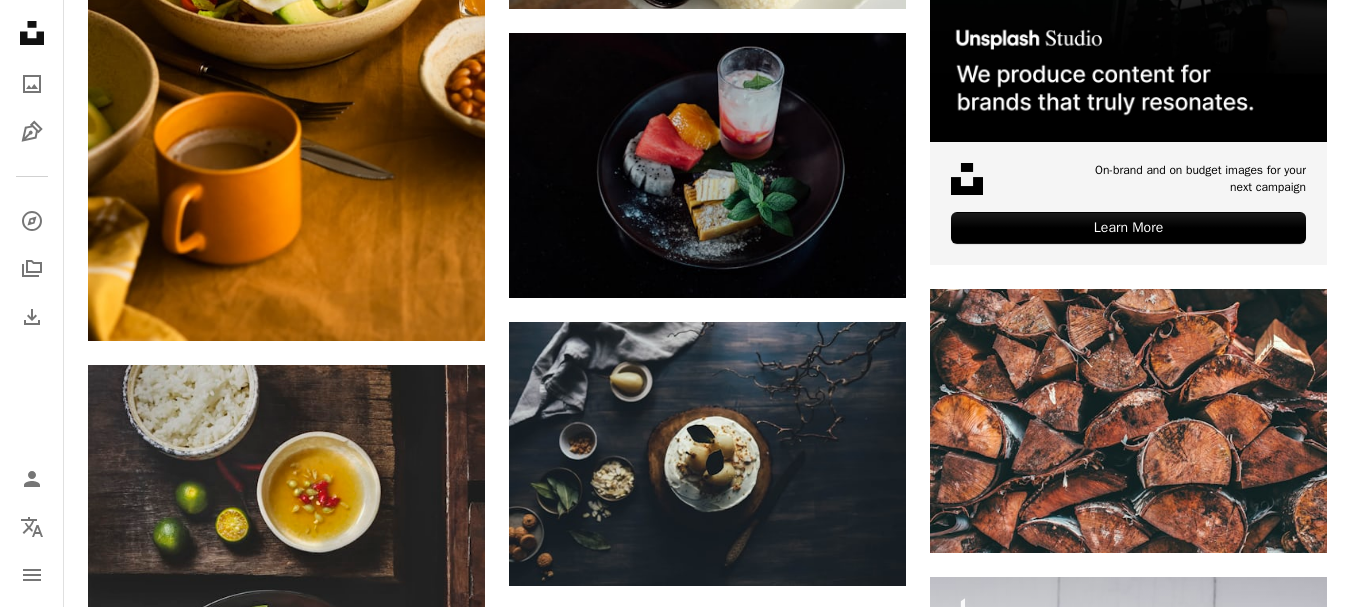 scroll, scrollTop: 0, scrollLeft: 0, axis: both 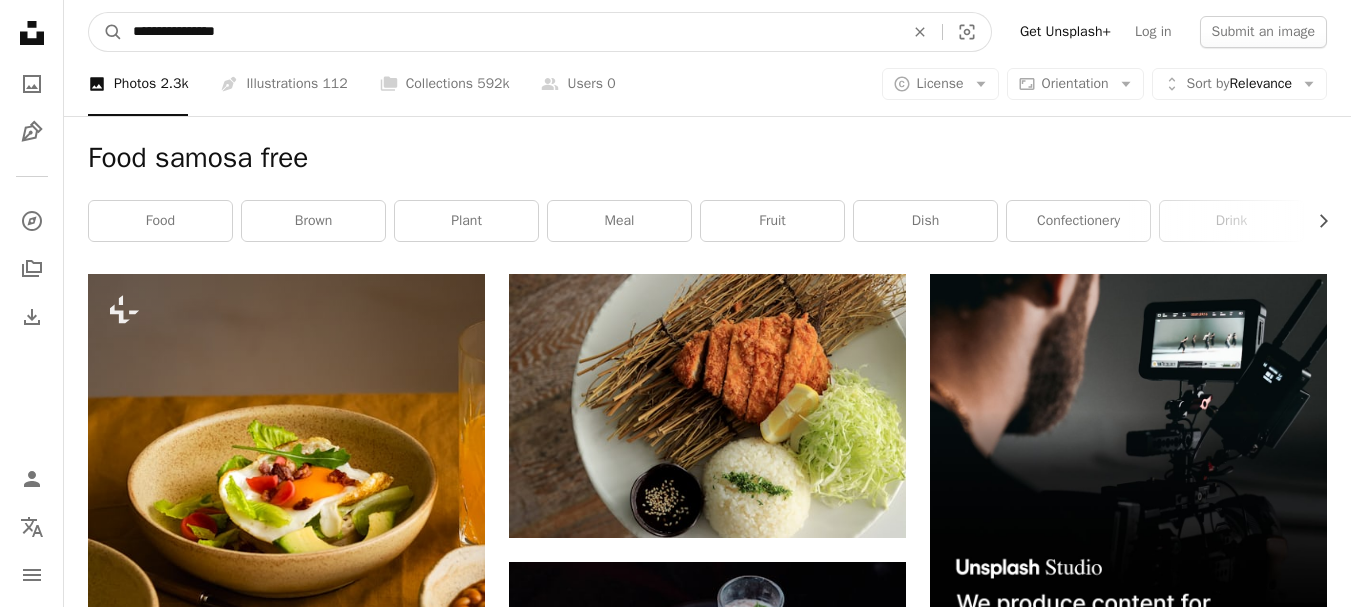 click on "**********" at bounding box center [510, 32] 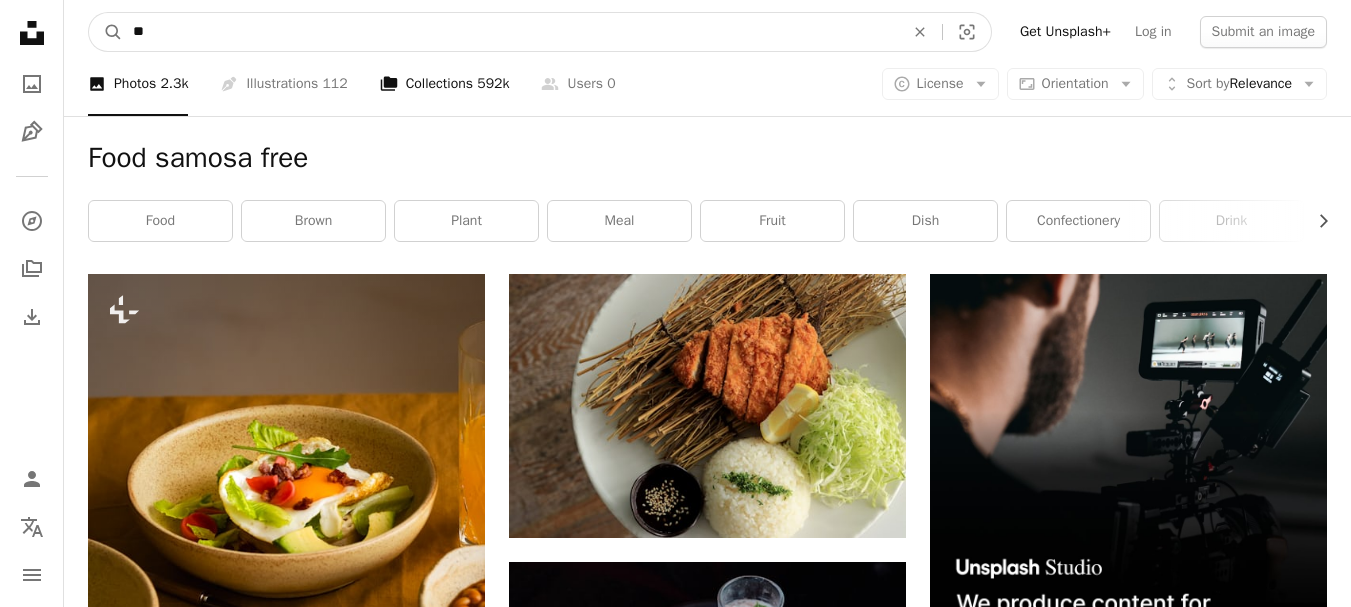 type on "*" 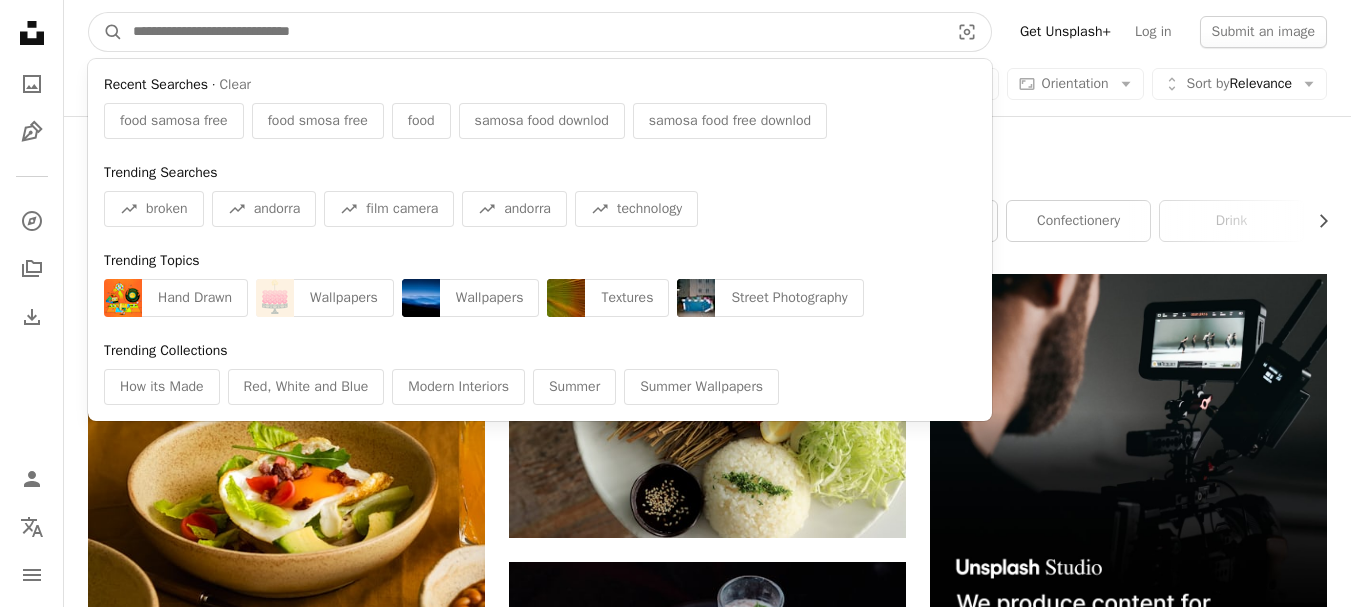 type on "*" 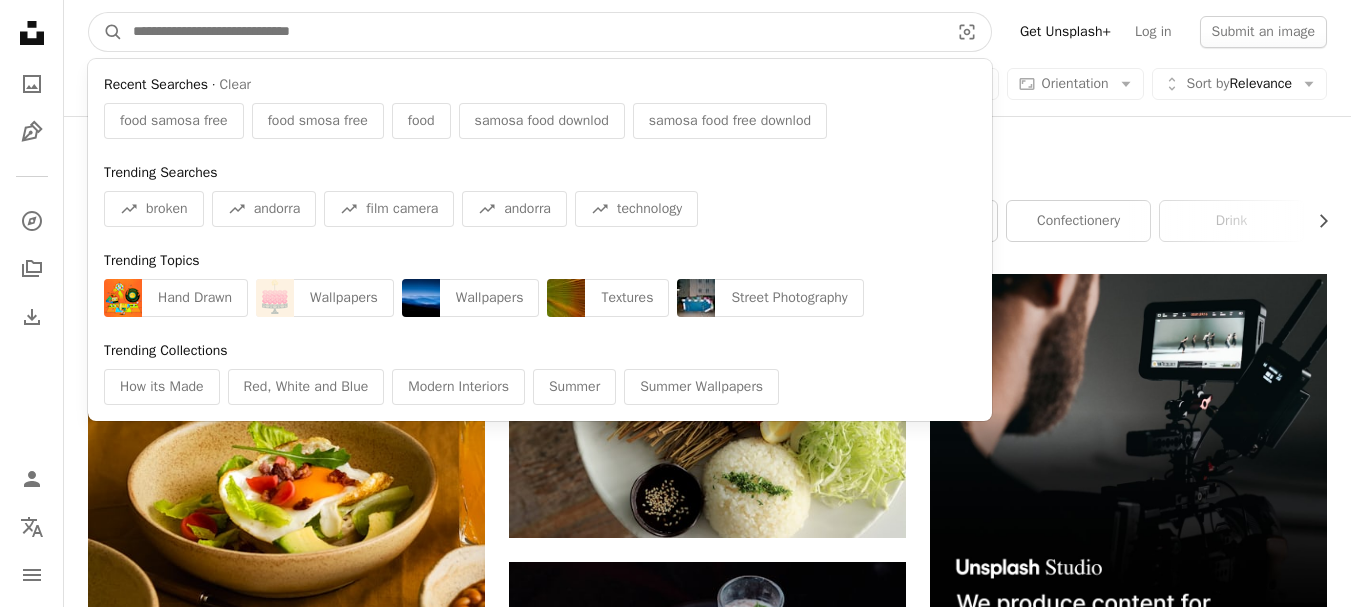 type on "*" 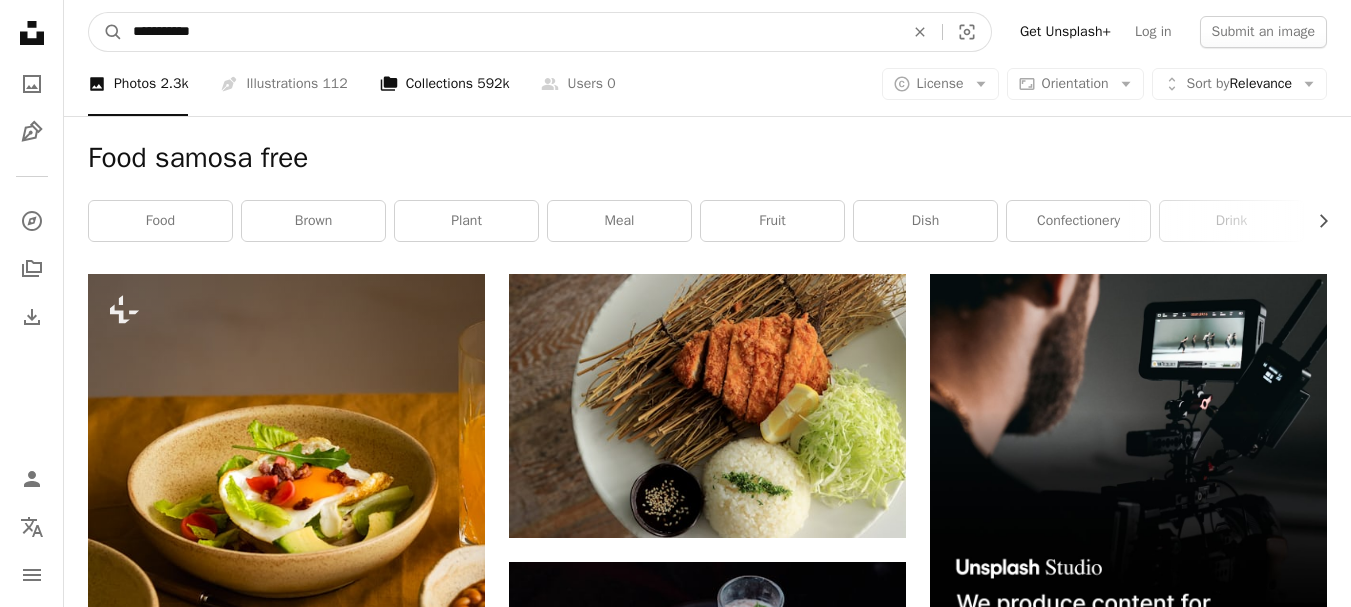 type on "**********" 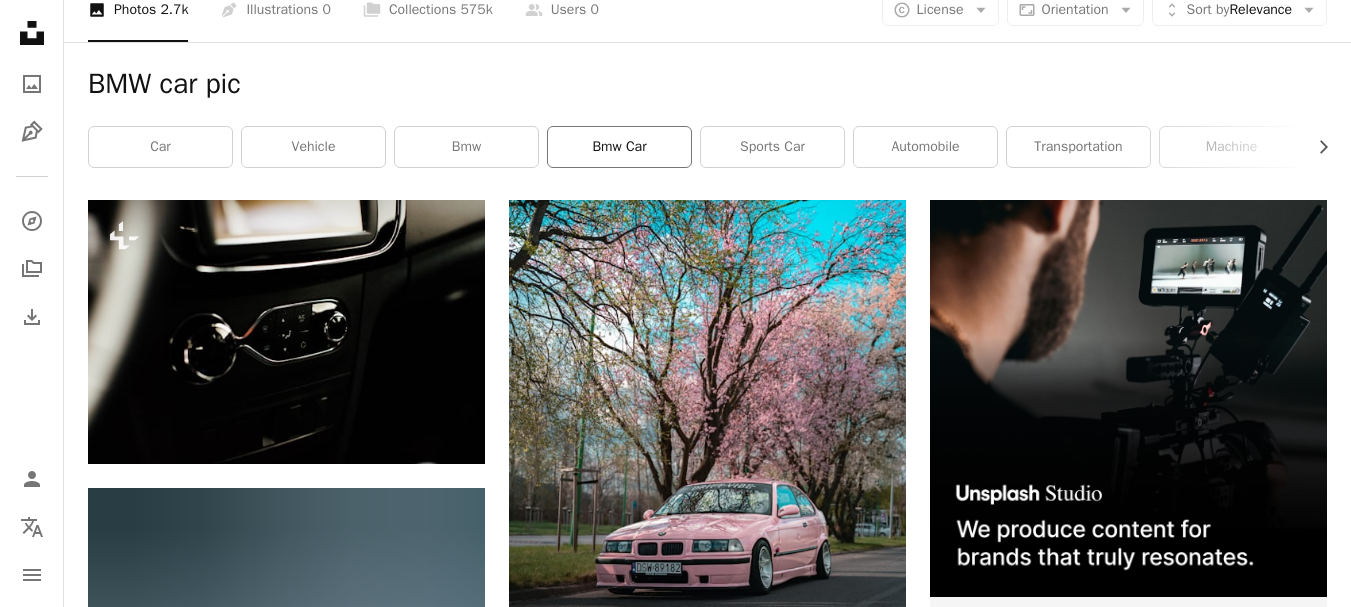 scroll, scrollTop: 0, scrollLeft: 0, axis: both 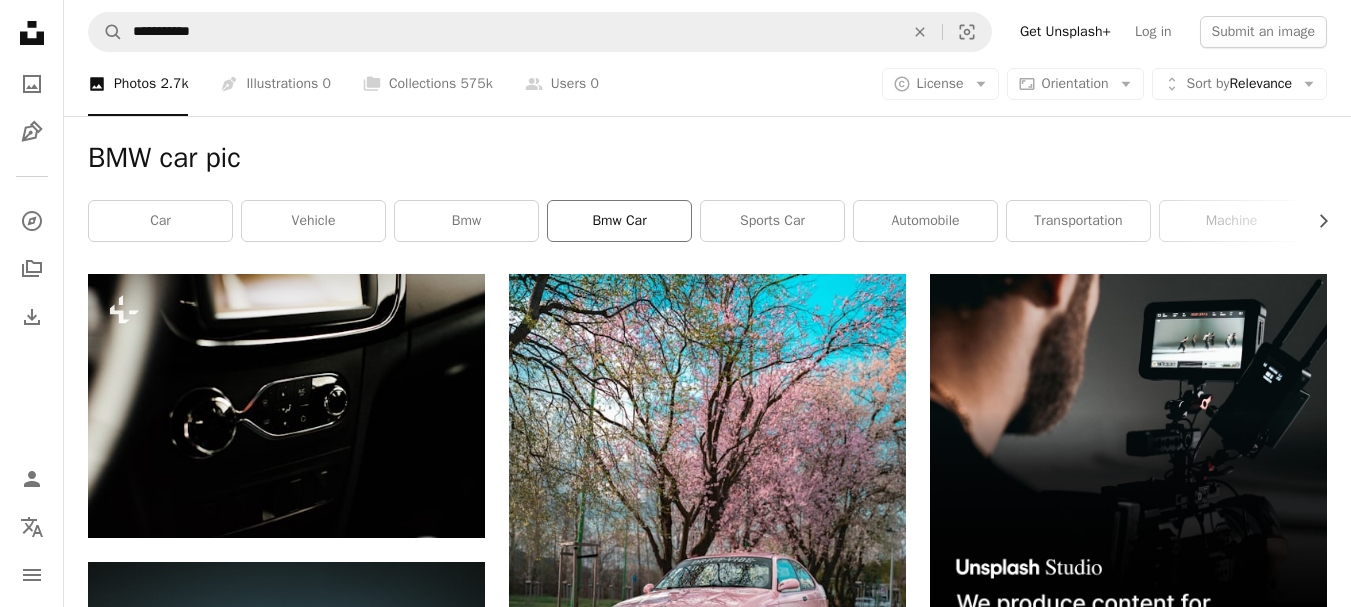 click on "bmw car" at bounding box center [619, 221] 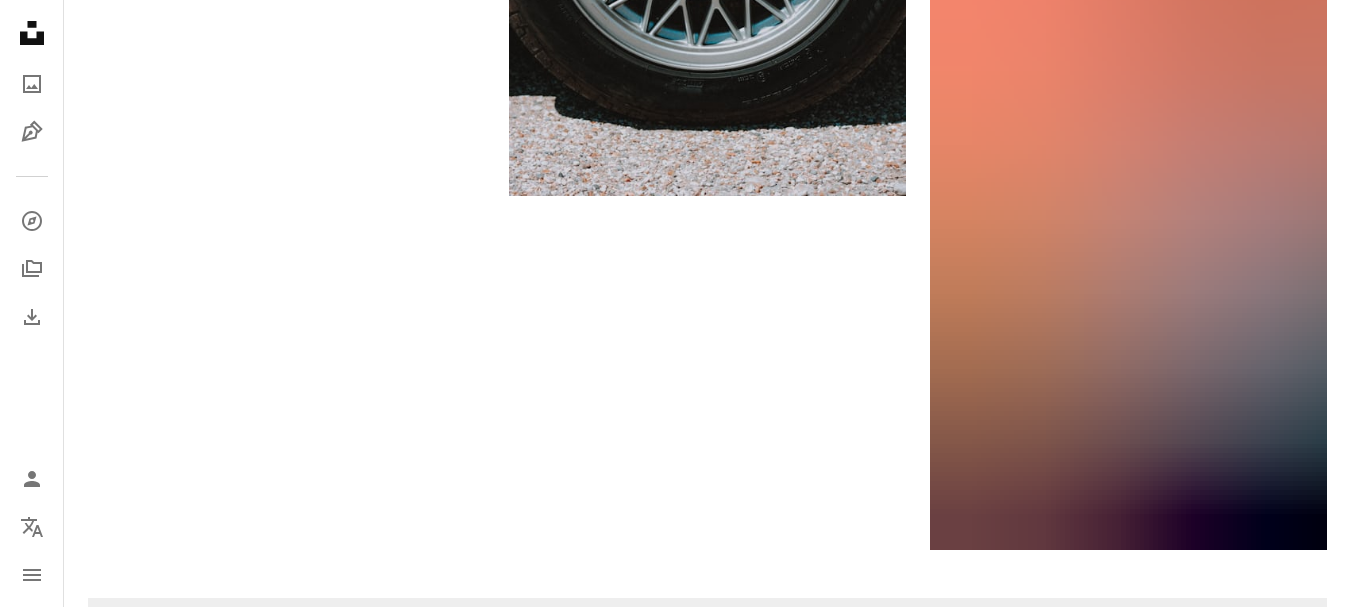 scroll, scrollTop: 3153, scrollLeft: 0, axis: vertical 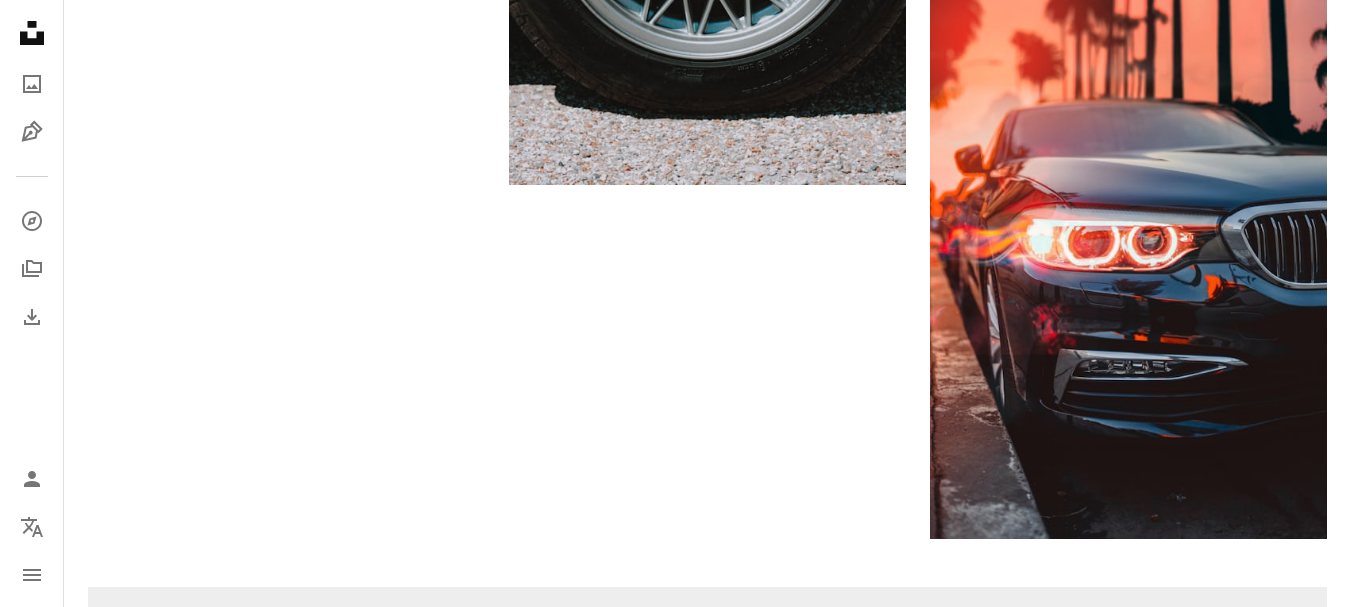 click on "Load more" at bounding box center [707, 1319] 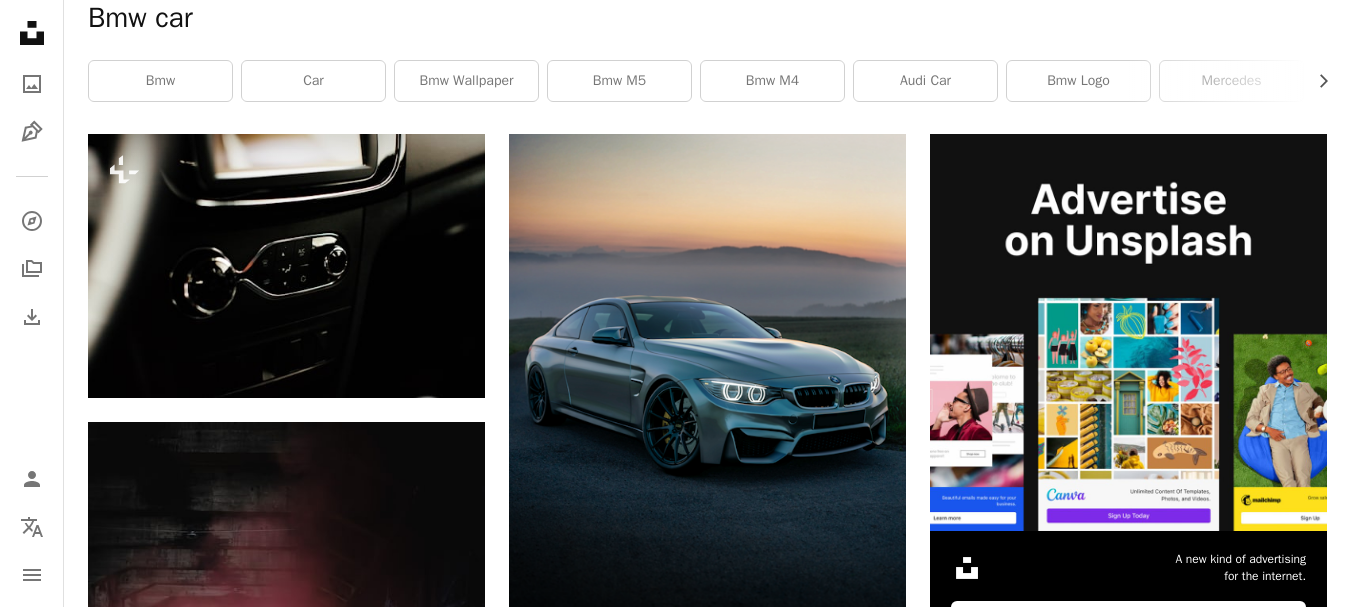 scroll, scrollTop: 0, scrollLeft: 0, axis: both 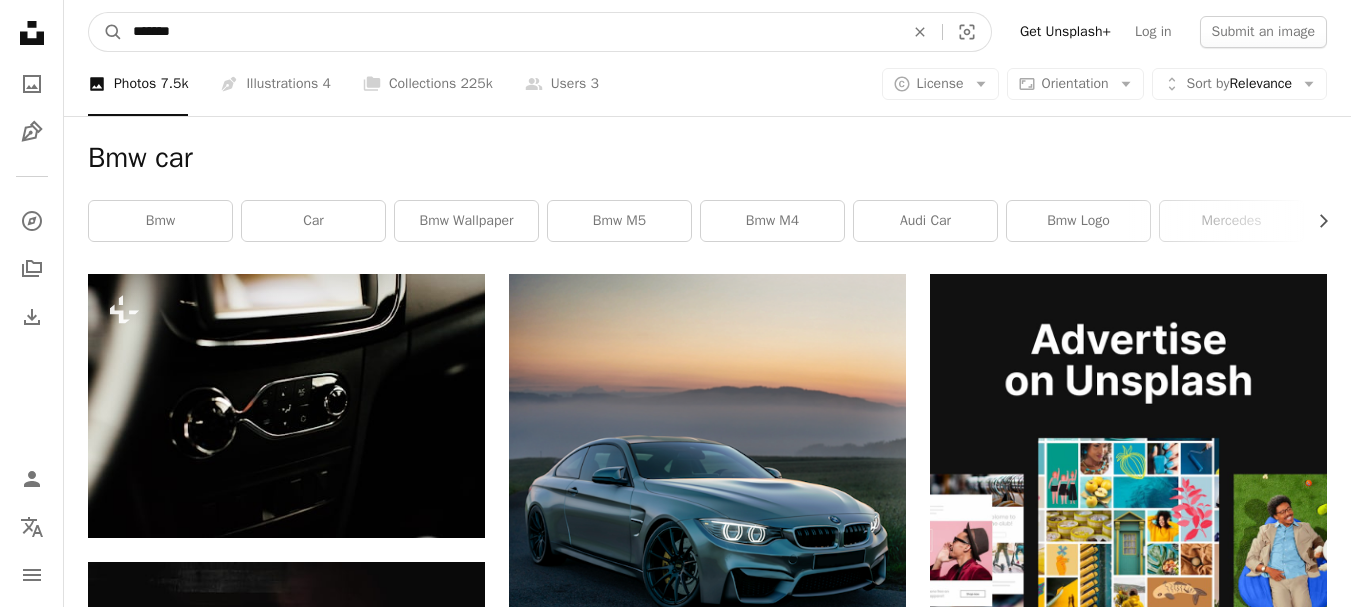 click on "*******" at bounding box center [510, 32] 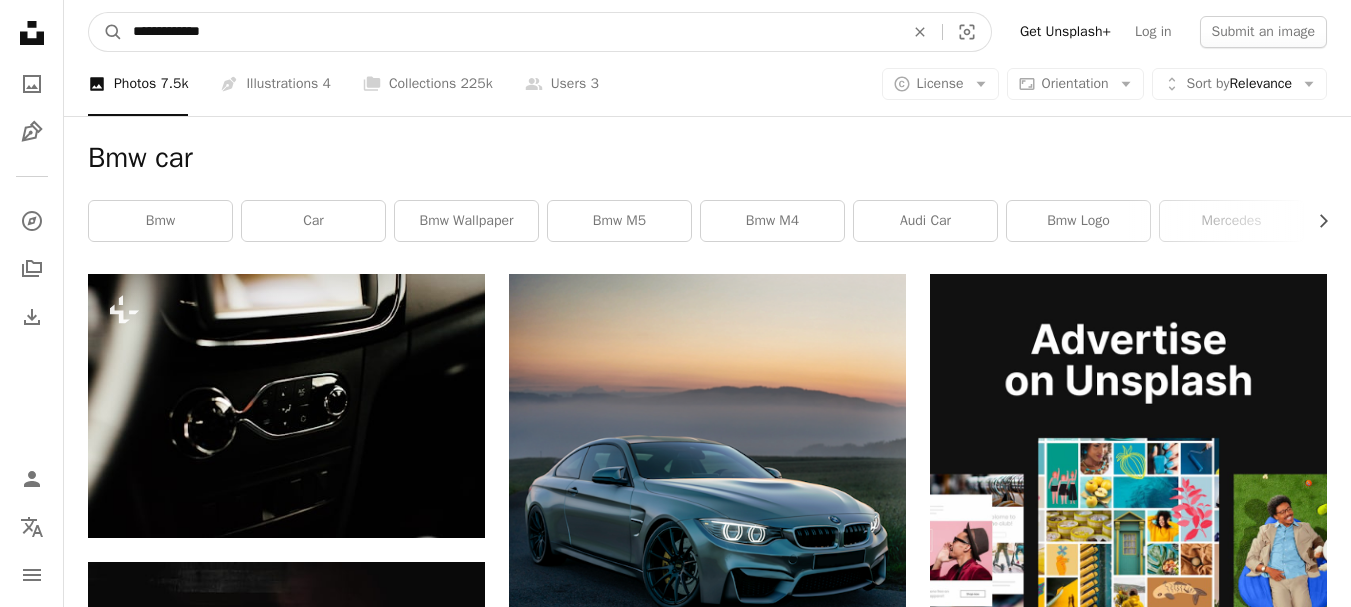 type on "**********" 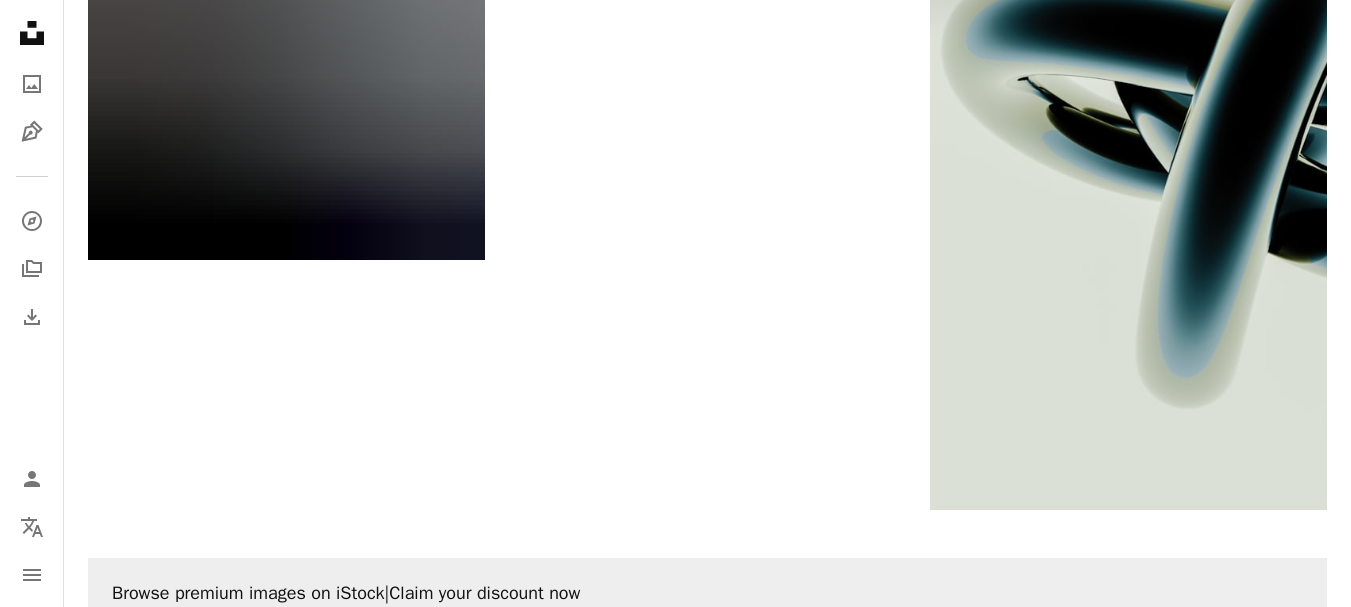 scroll, scrollTop: 3185, scrollLeft: 0, axis: vertical 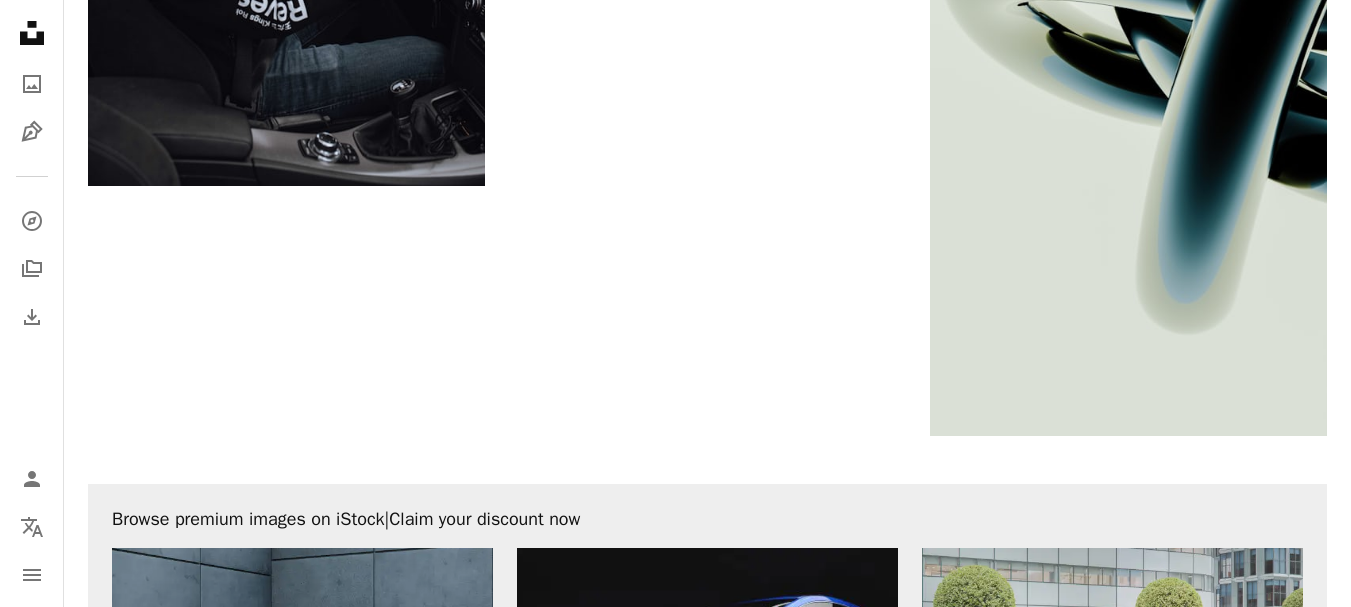 click on "Load more" at bounding box center (707, 1216) 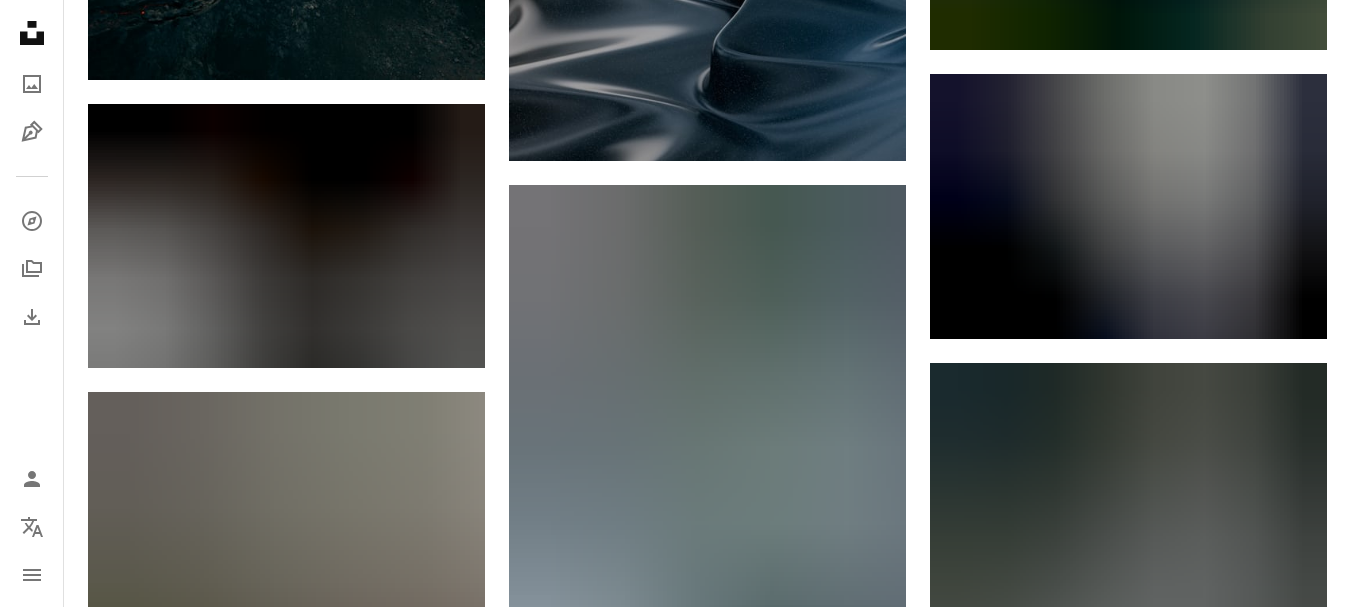 scroll, scrollTop: 19452, scrollLeft: 0, axis: vertical 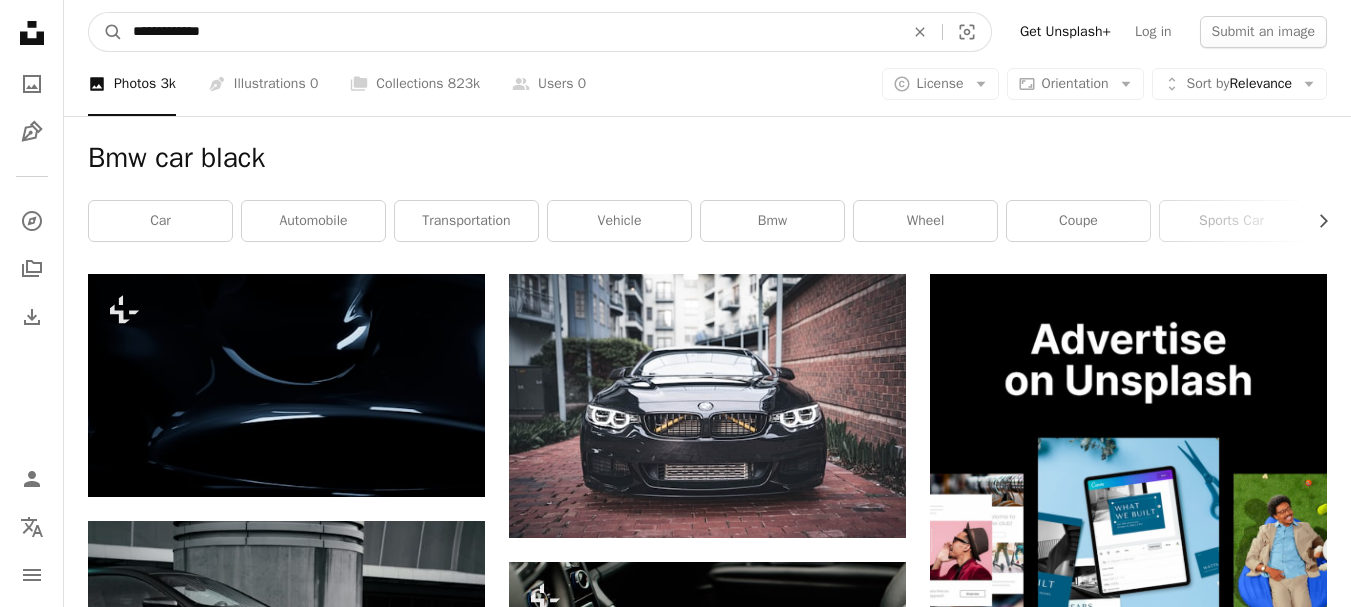 click on "**********" at bounding box center [510, 32] 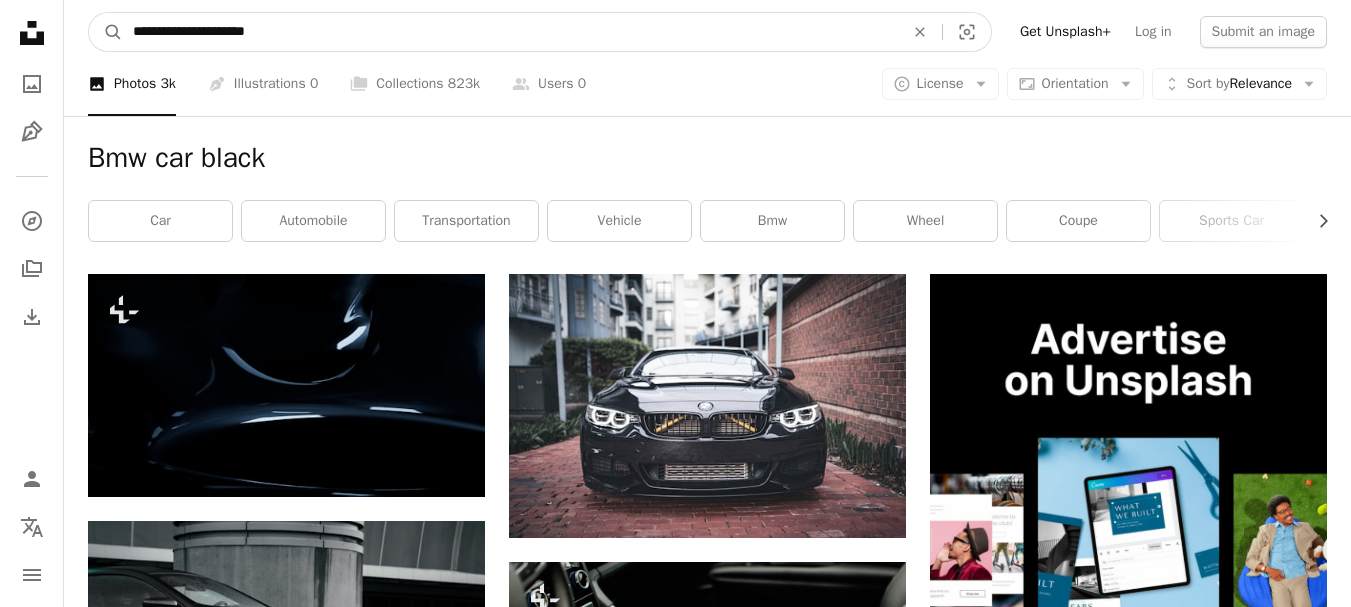 type on "**********" 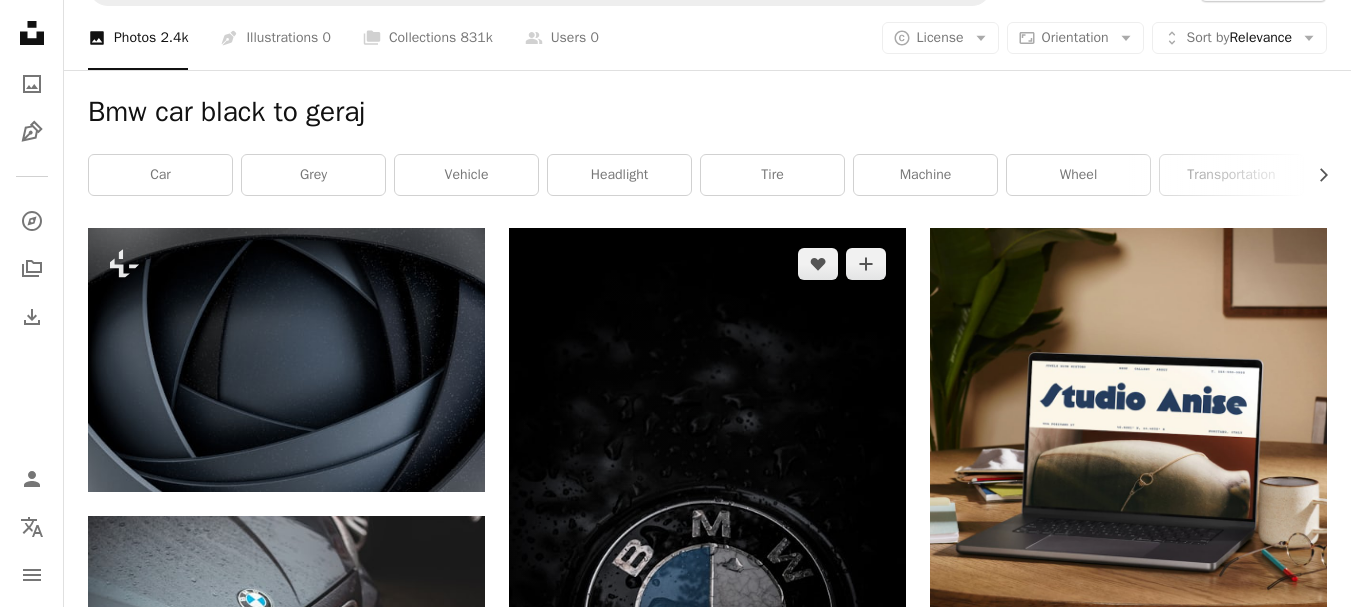 scroll, scrollTop: 0, scrollLeft: 0, axis: both 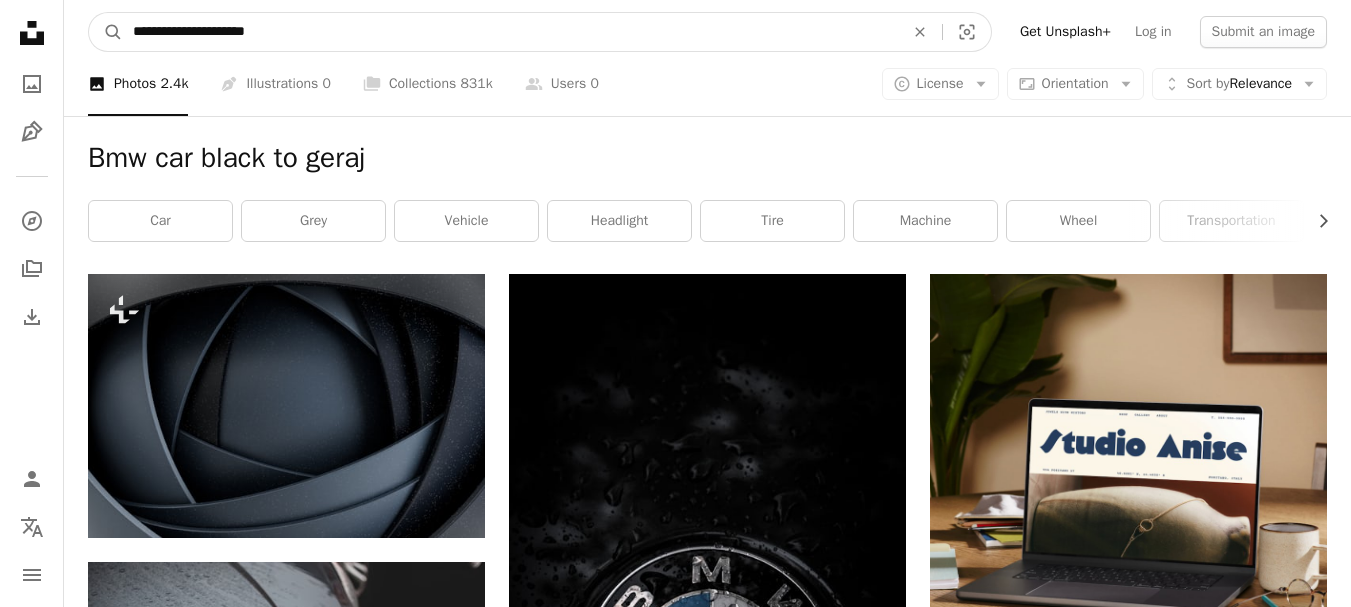 click on "**********" at bounding box center (510, 32) 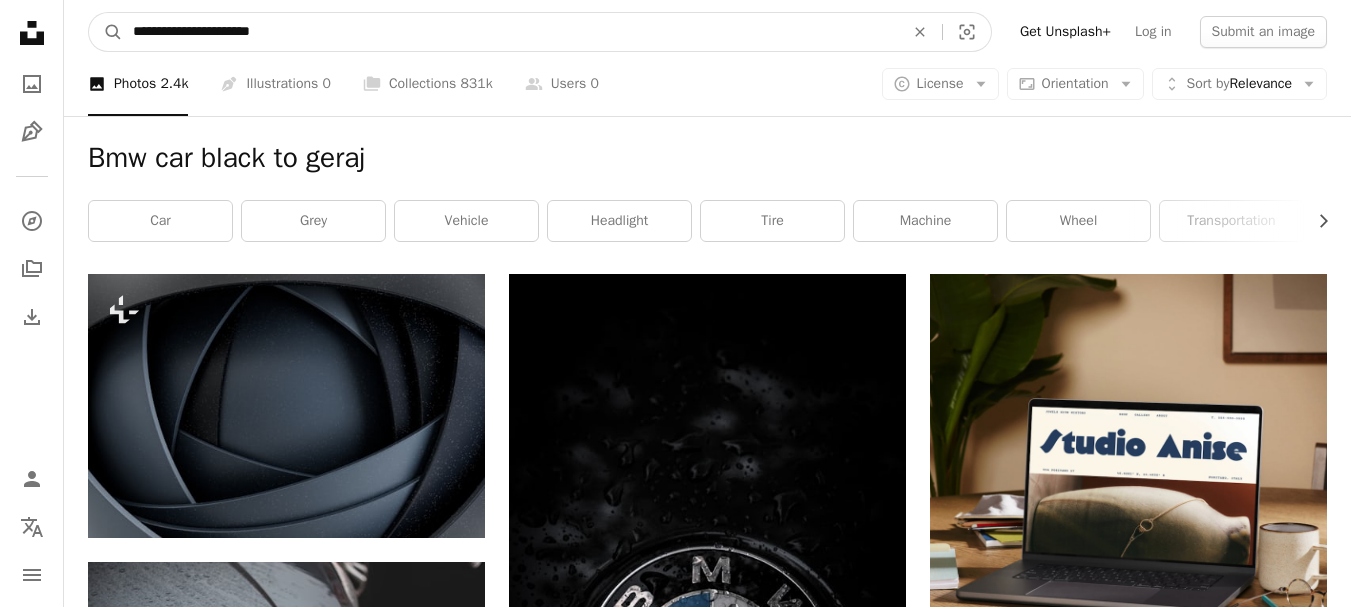 type on "**********" 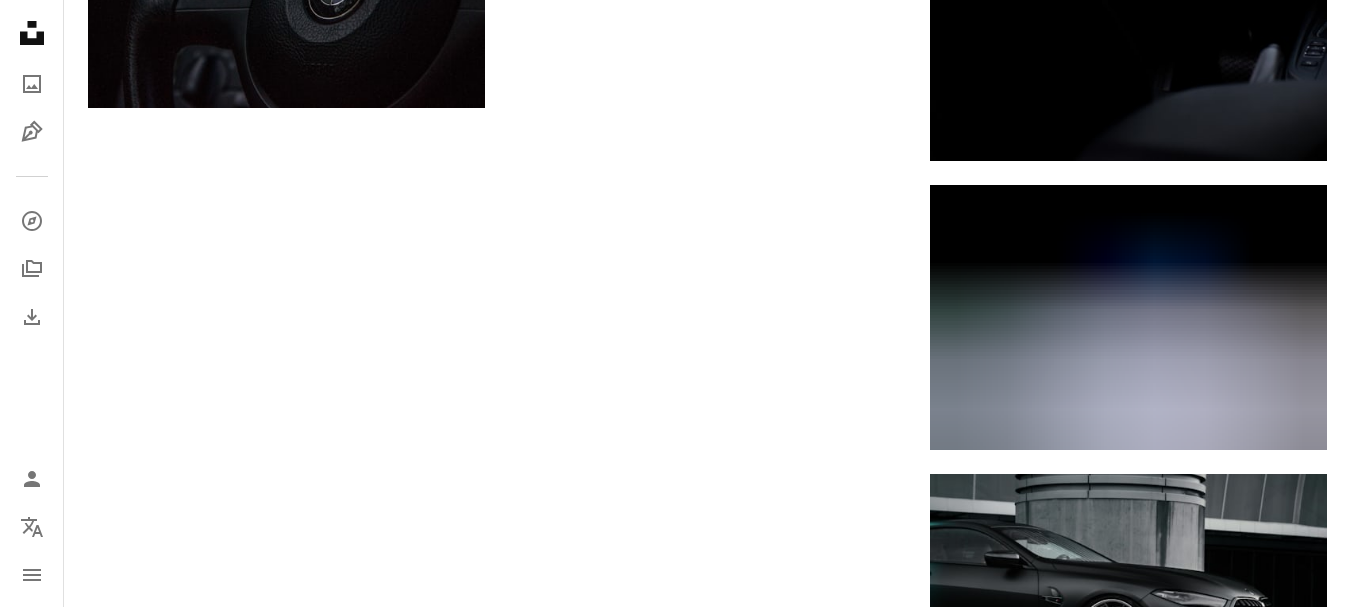 scroll, scrollTop: 3077, scrollLeft: 0, axis: vertical 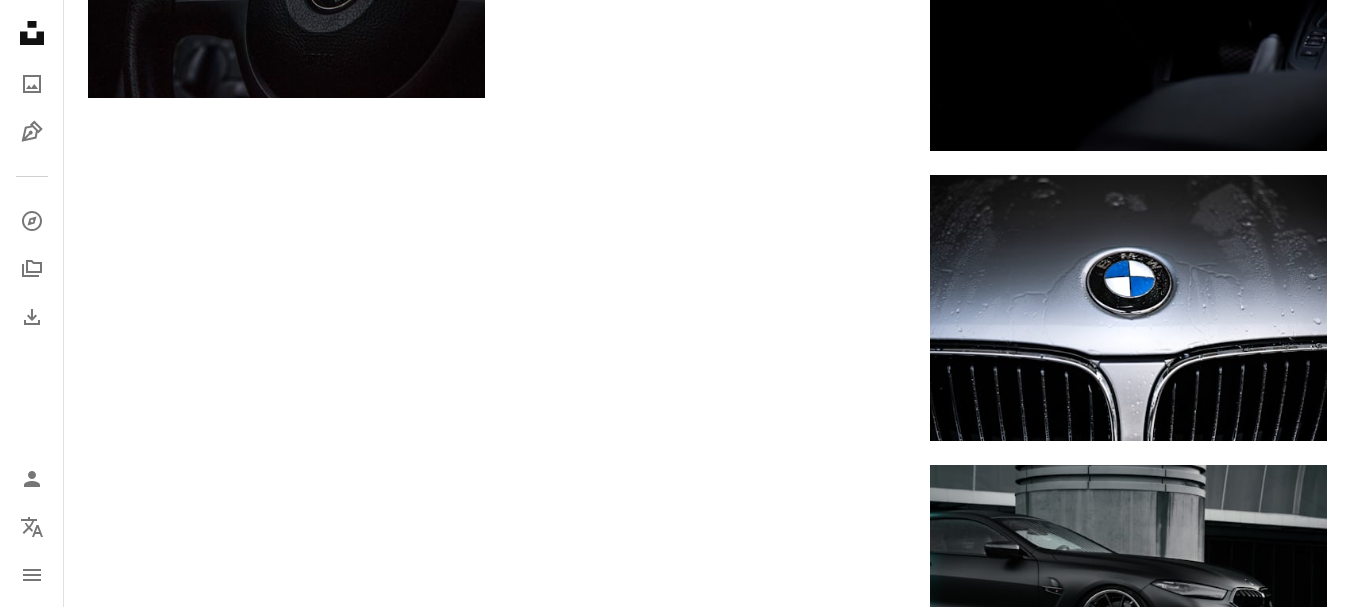 click on "Load more" at bounding box center [707, 1509] 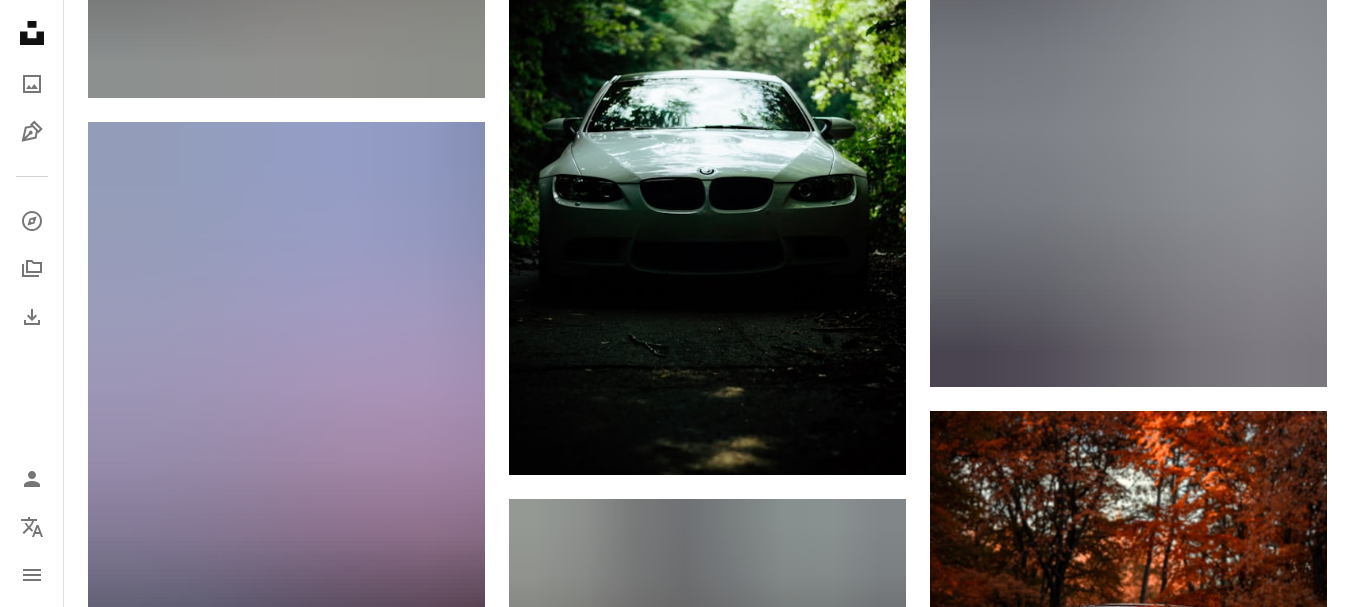 scroll, scrollTop: 7210, scrollLeft: 0, axis: vertical 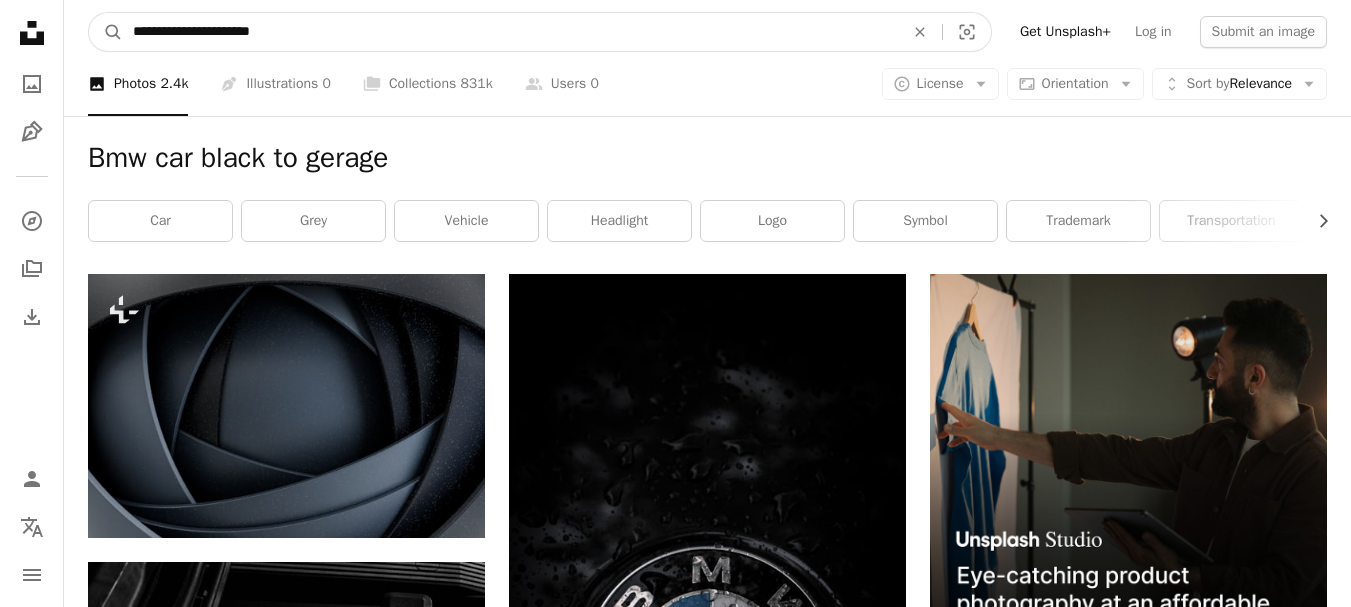click on "**********" at bounding box center (510, 32) 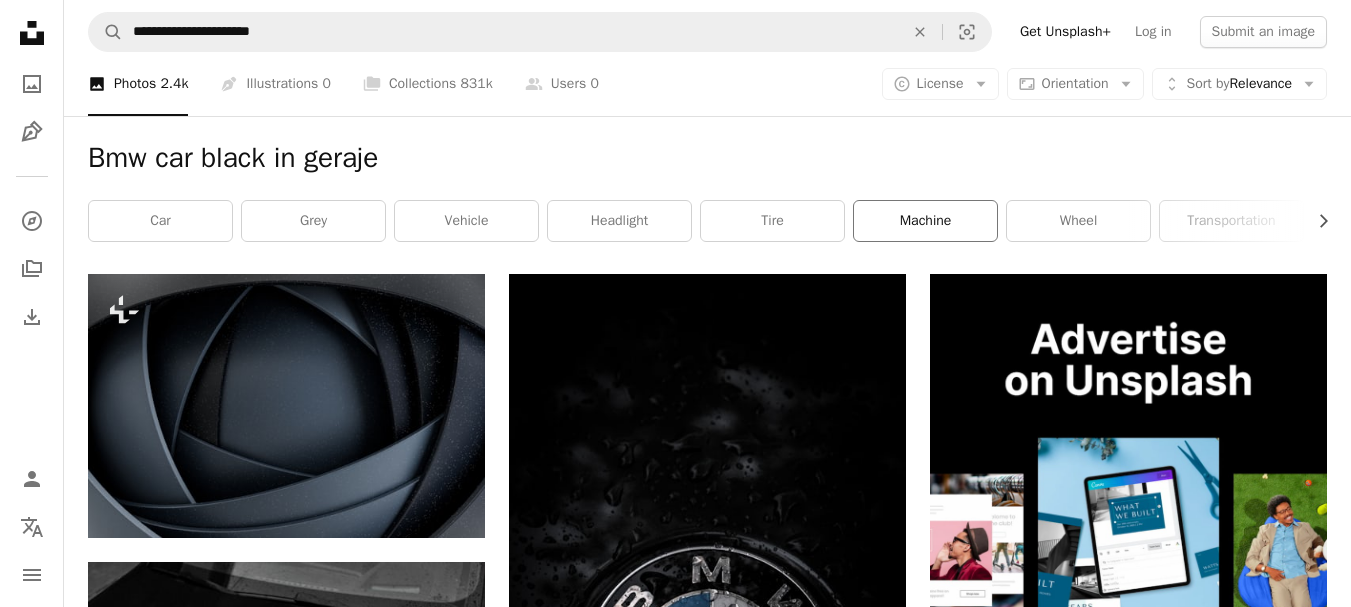 click on "machine" at bounding box center (925, 221) 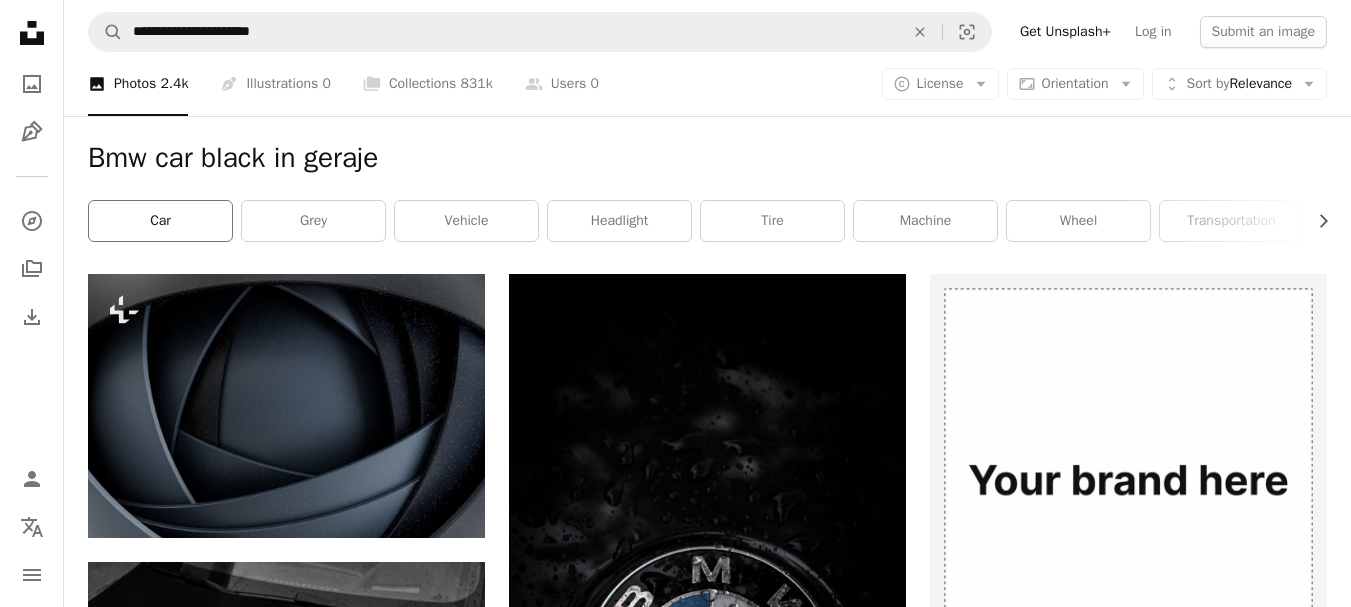 click on "car" at bounding box center [160, 221] 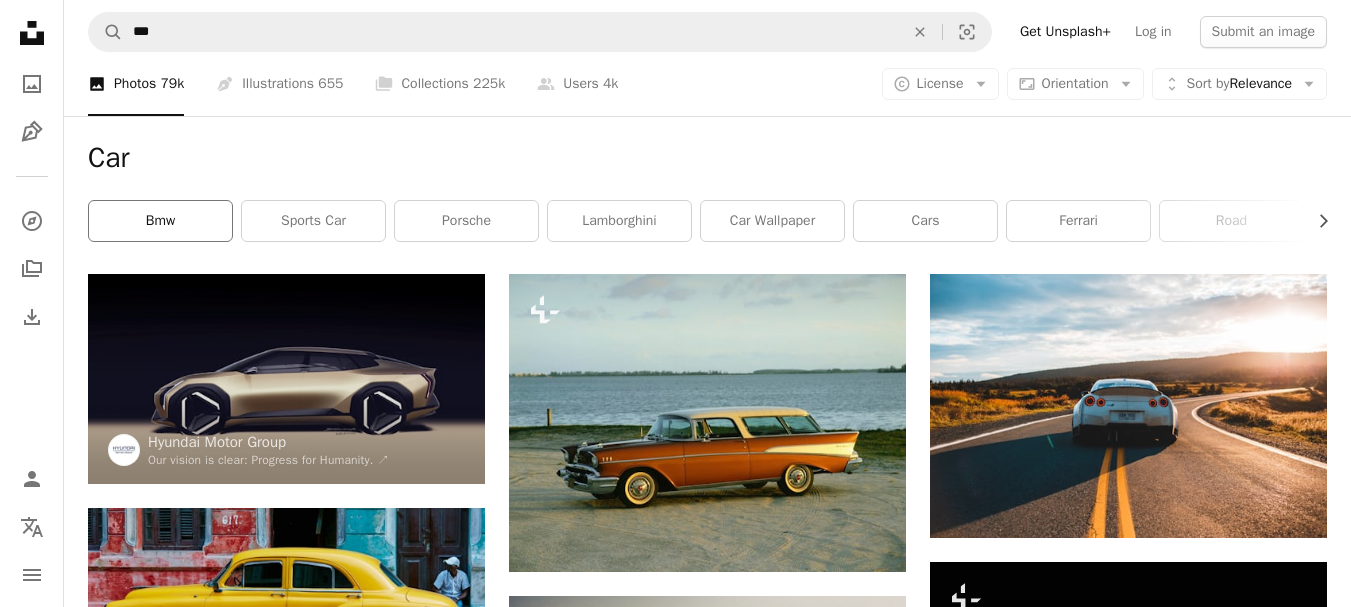 click on "bmw" at bounding box center (160, 221) 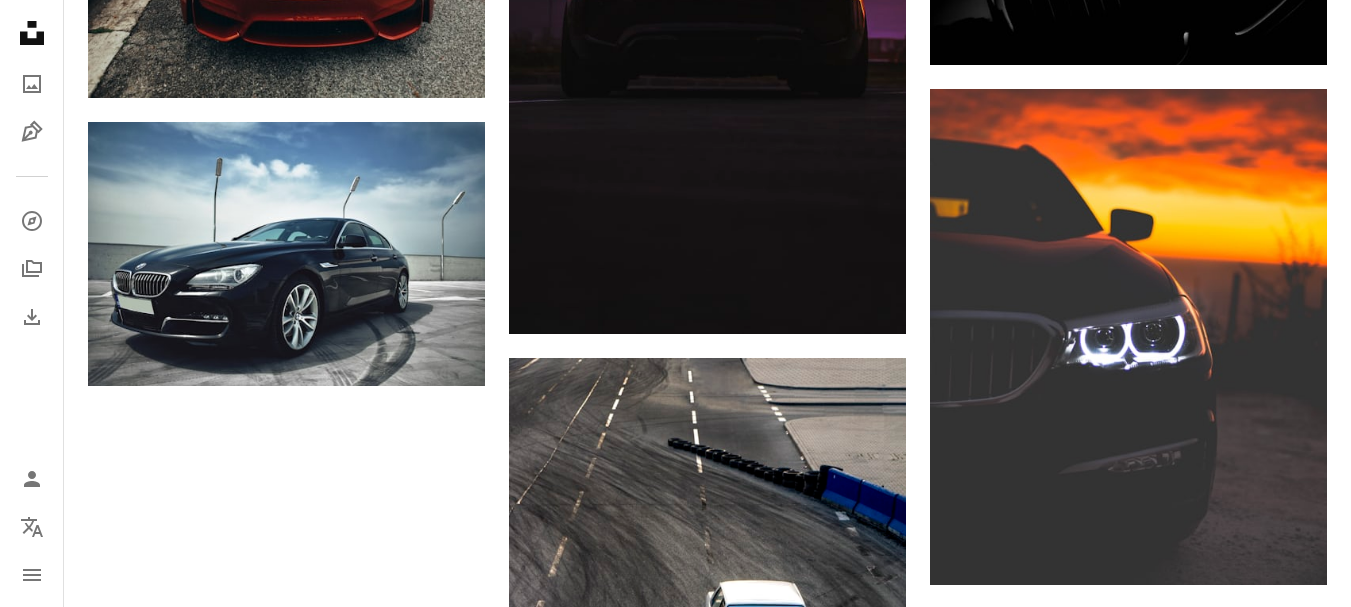 scroll, scrollTop: 2267, scrollLeft: 0, axis: vertical 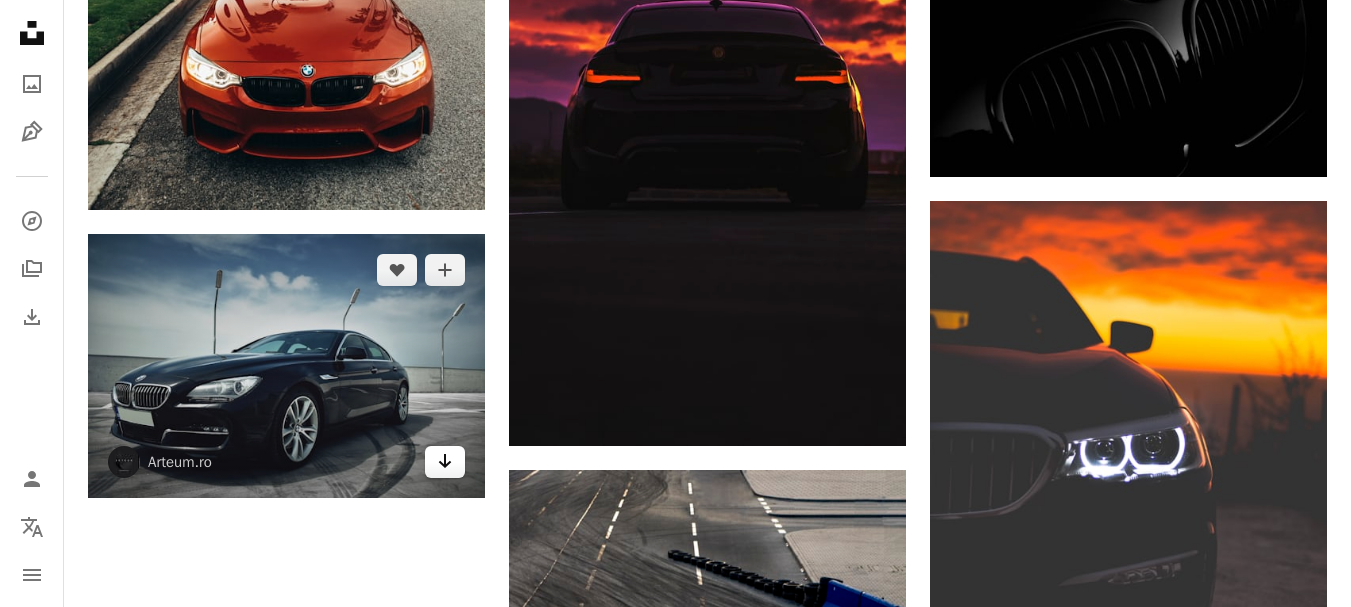 click on "Arrow pointing down" at bounding box center [445, 462] 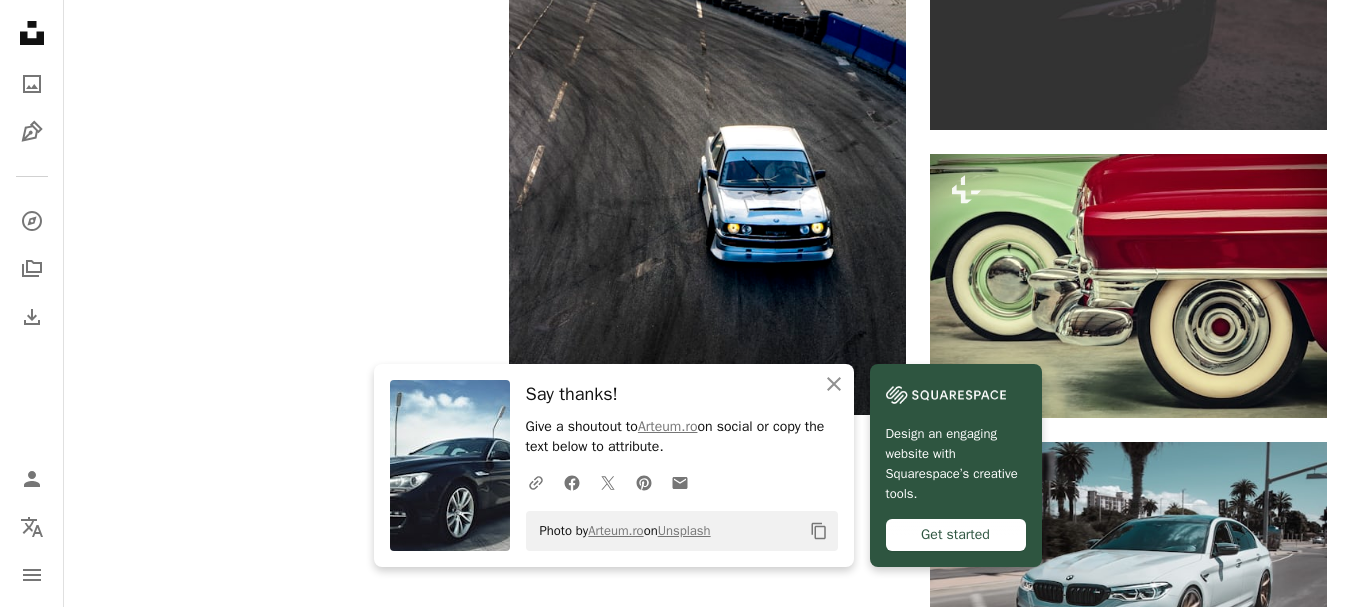 scroll, scrollTop: 2933, scrollLeft: 0, axis: vertical 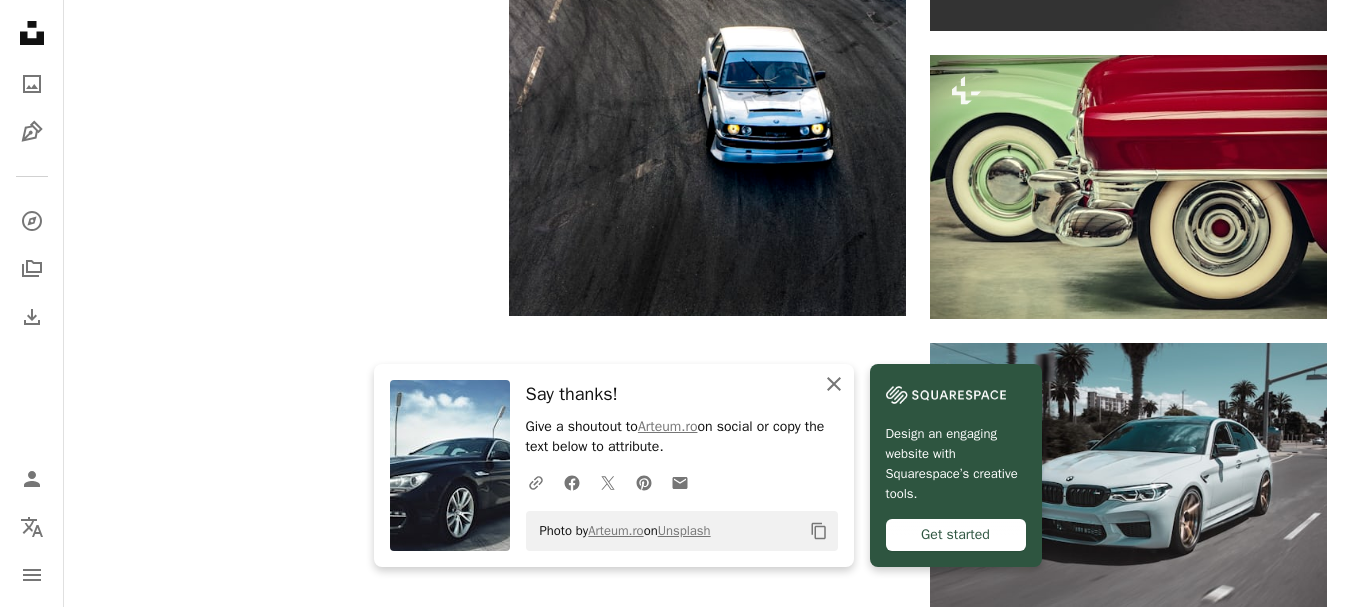 click on "An X shape" 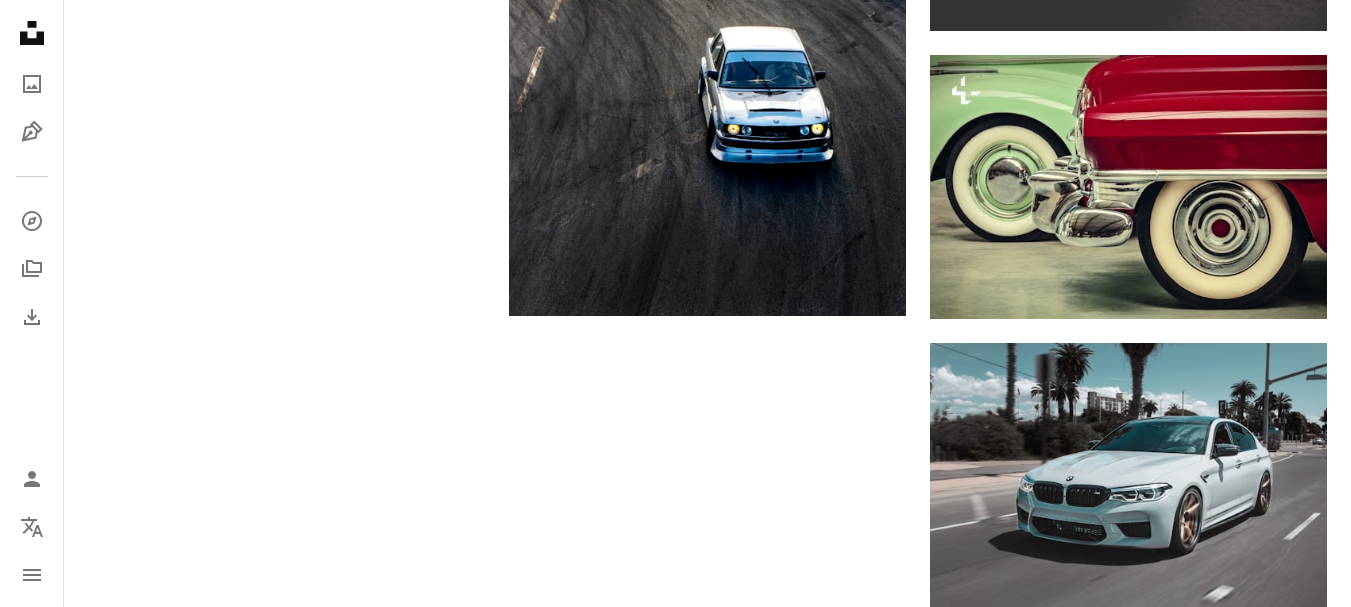 click on "Load more" at bounding box center [707, 1388] 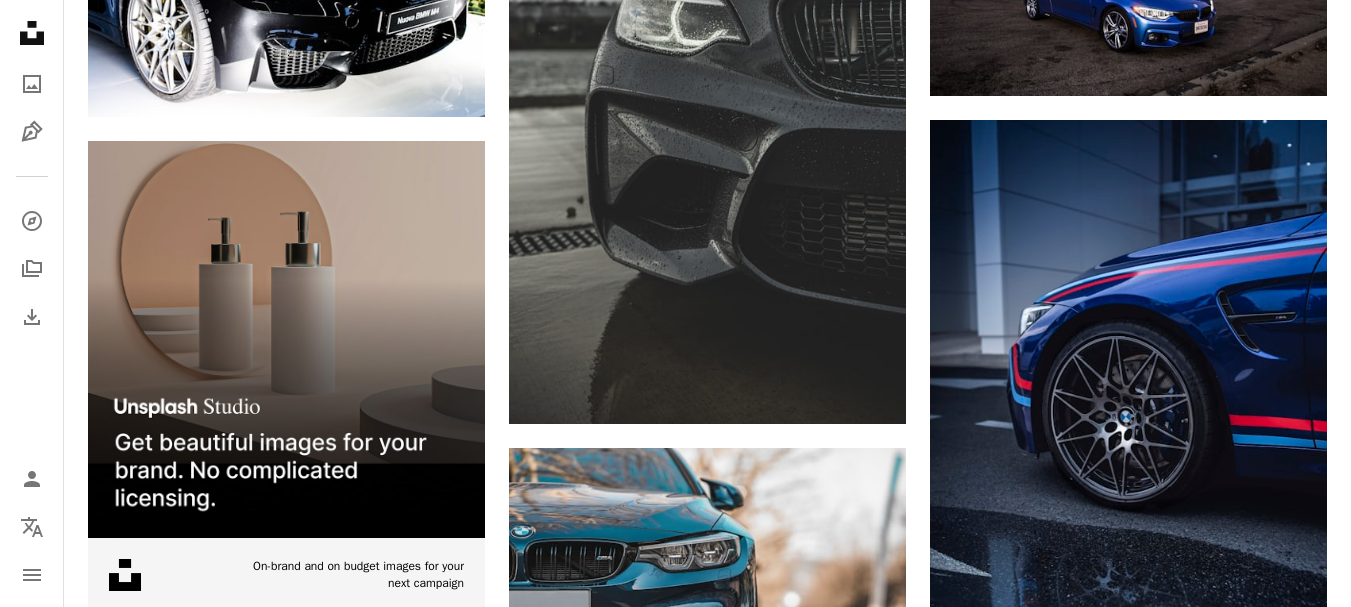 scroll, scrollTop: 4000, scrollLeft: 0, axis: vertical 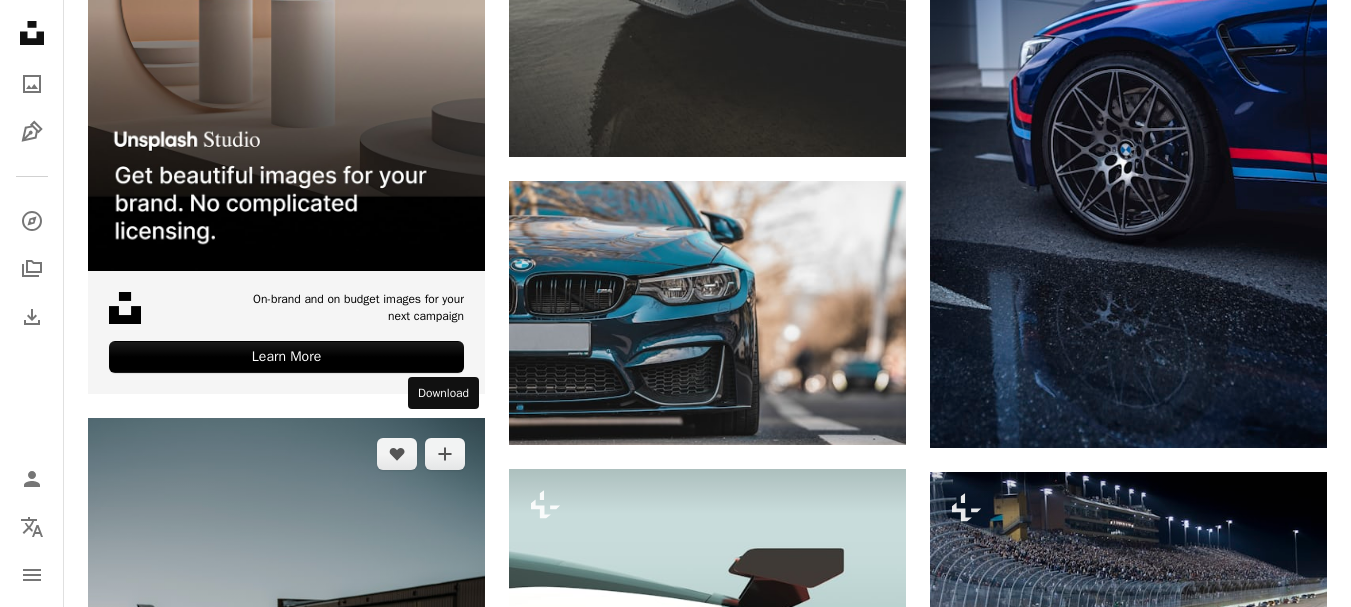 click on "Arrow pointing down" 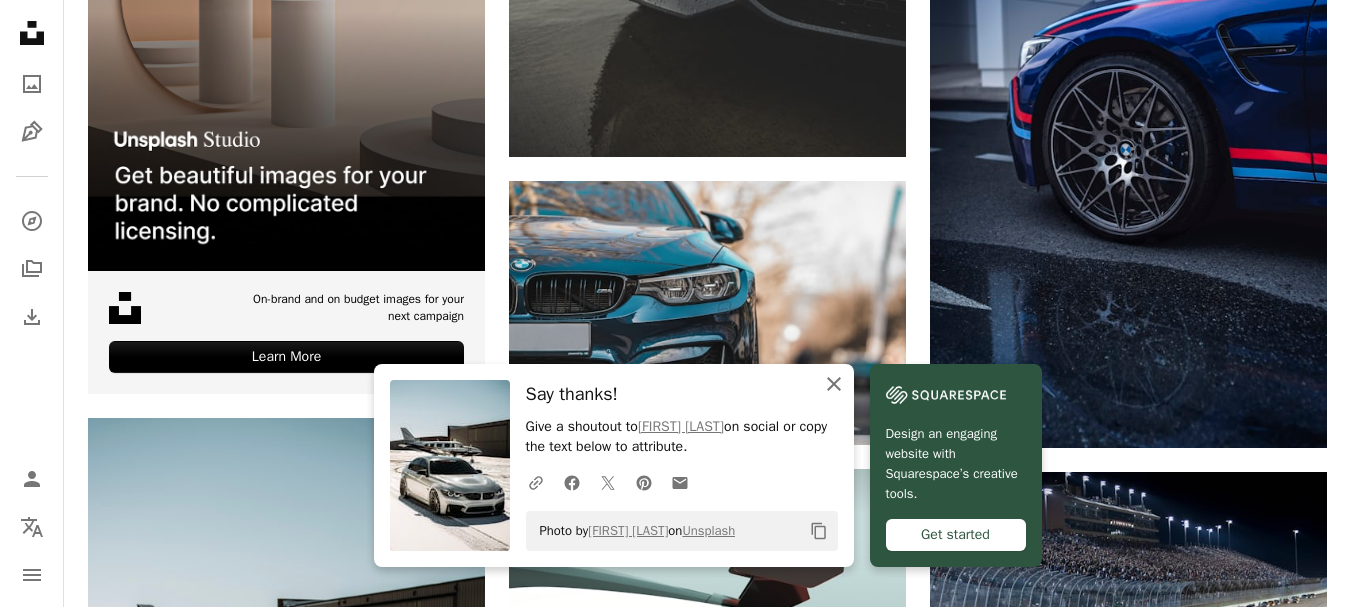 click on "An X shape" 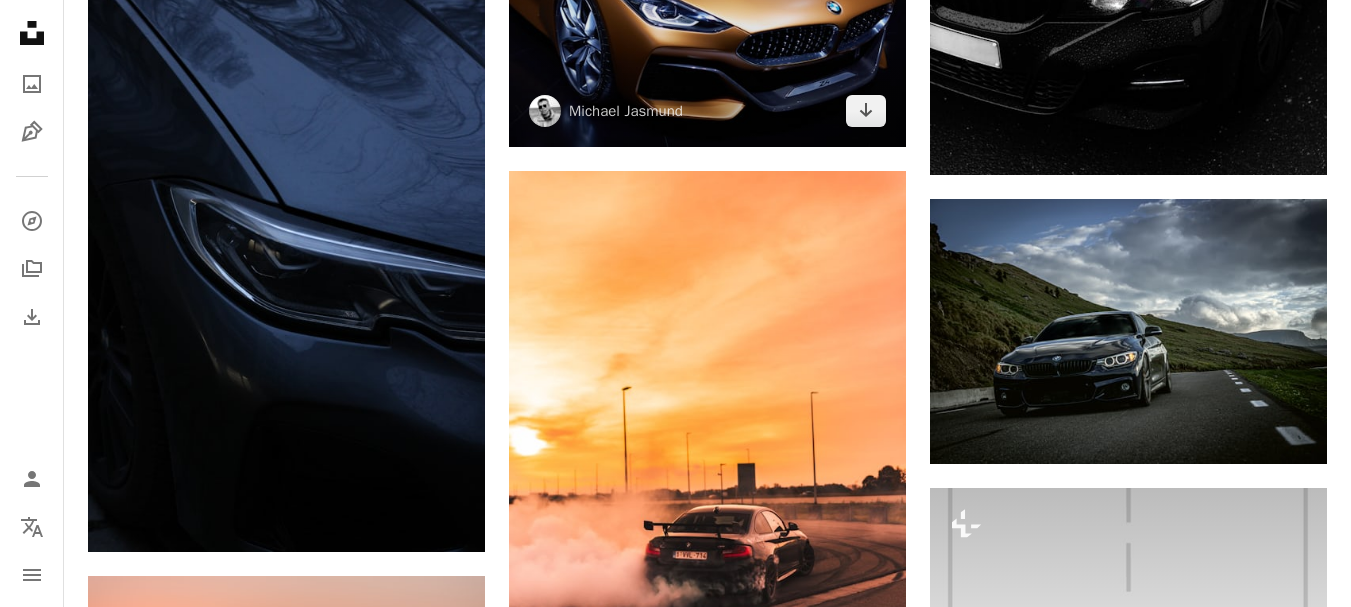 scroll, scrollTop: 5067, scrollLeft: 0, axis: vertical 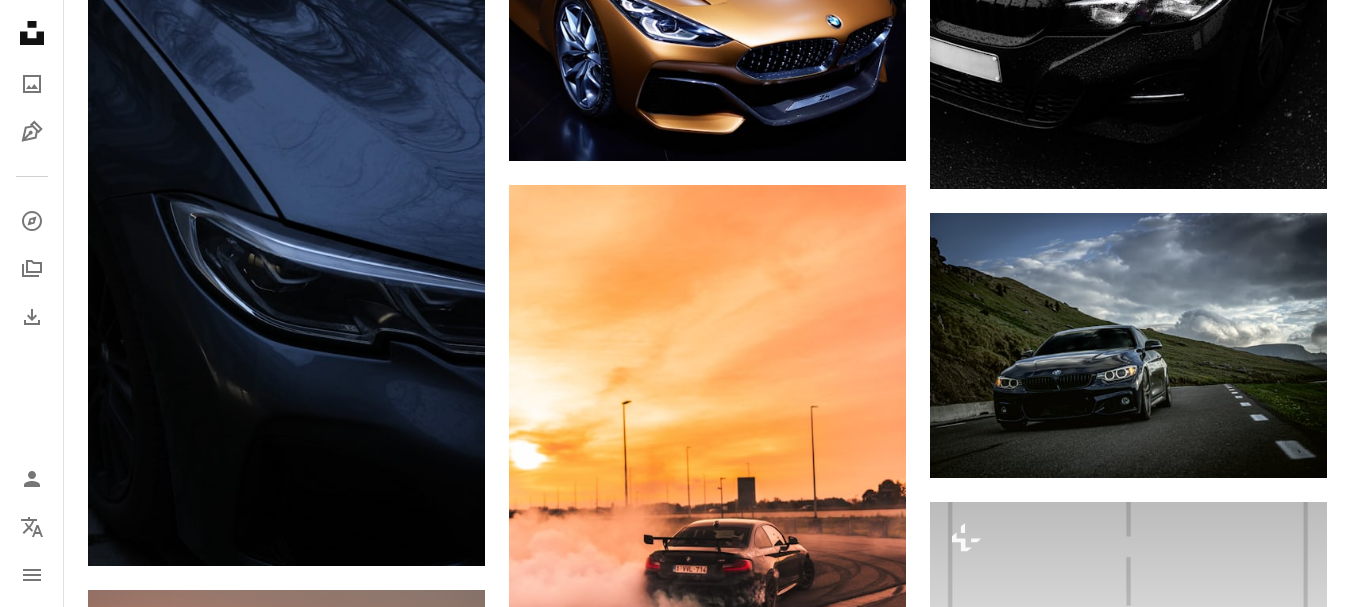 click on "Arrow pointing down" at bounding box center [445, 819] 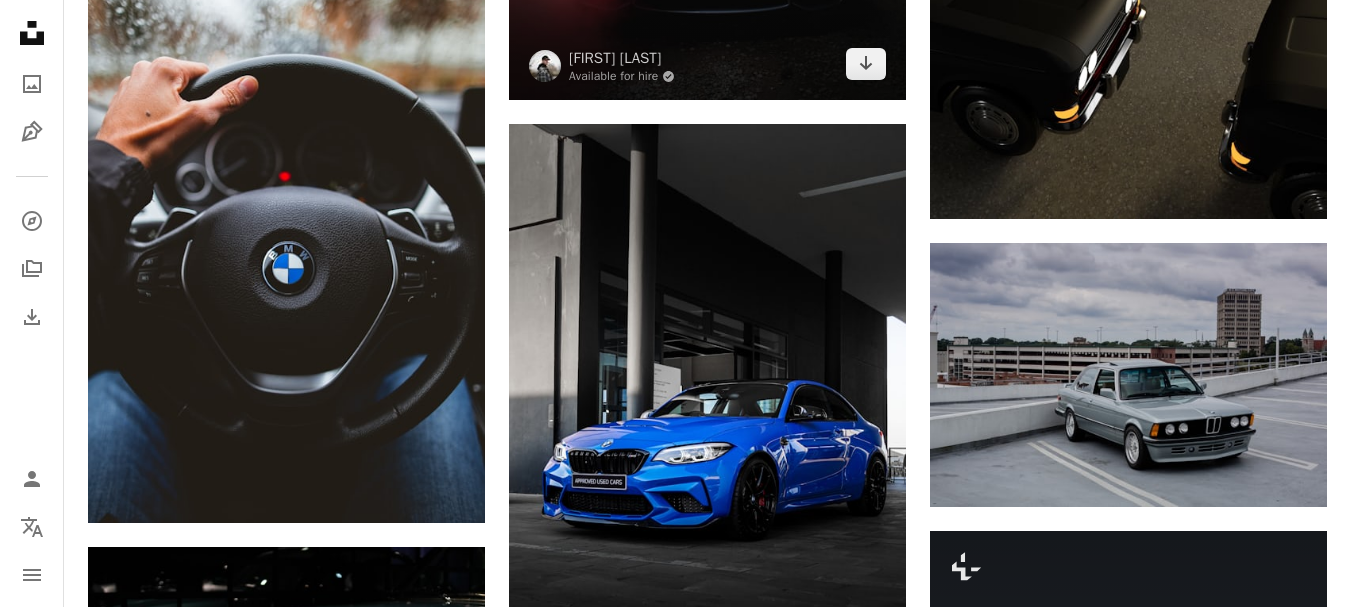 scroll, scrollTop: 6400, scrollLeft: 0, axis: vertical 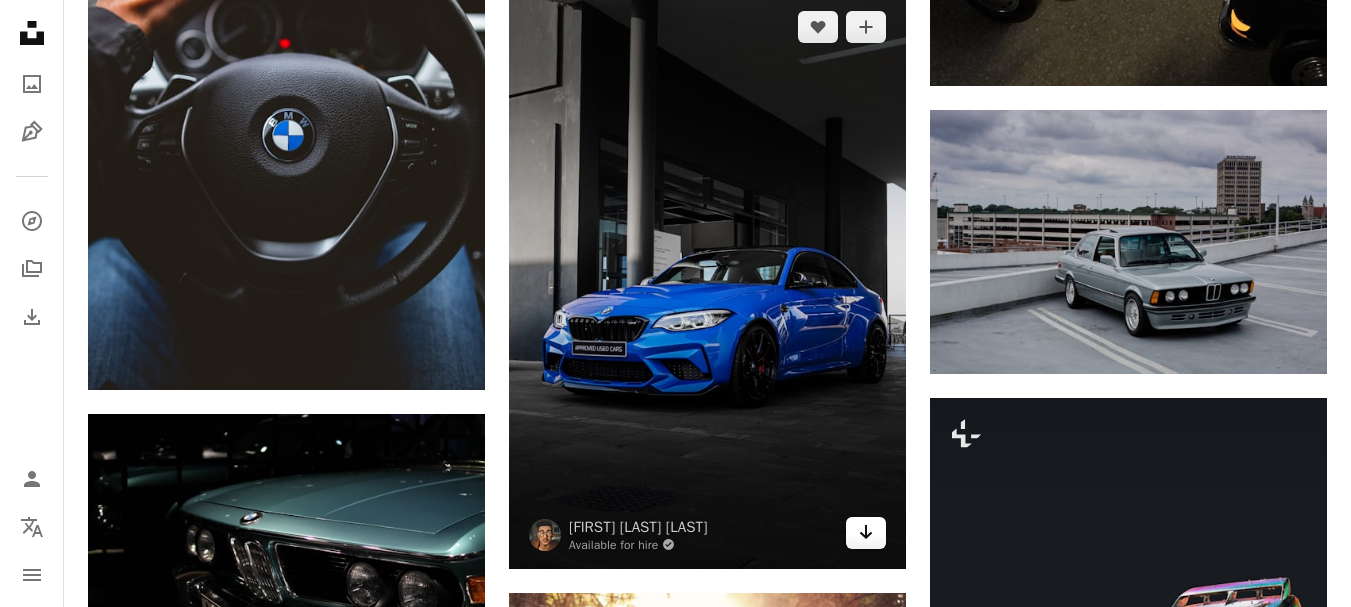 click on "Arrow pointing down" at bounding box center (866, 533) 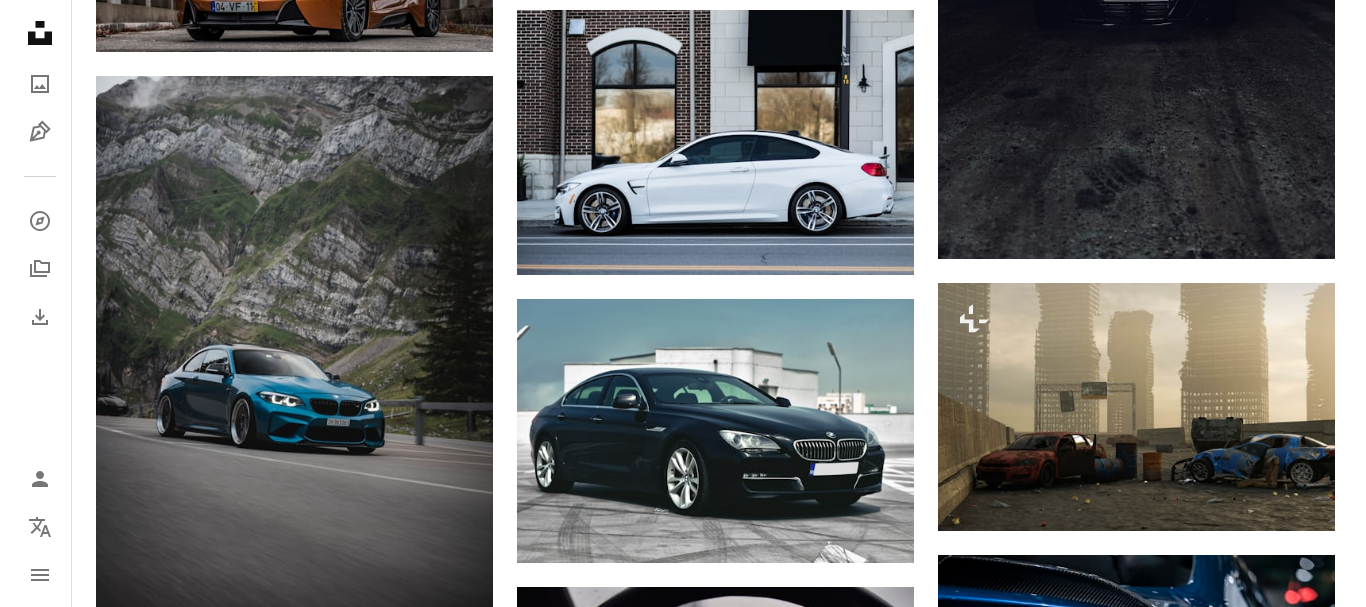 scroll, scrollTop: 10400, scrollLeft: 0, axis: vertical 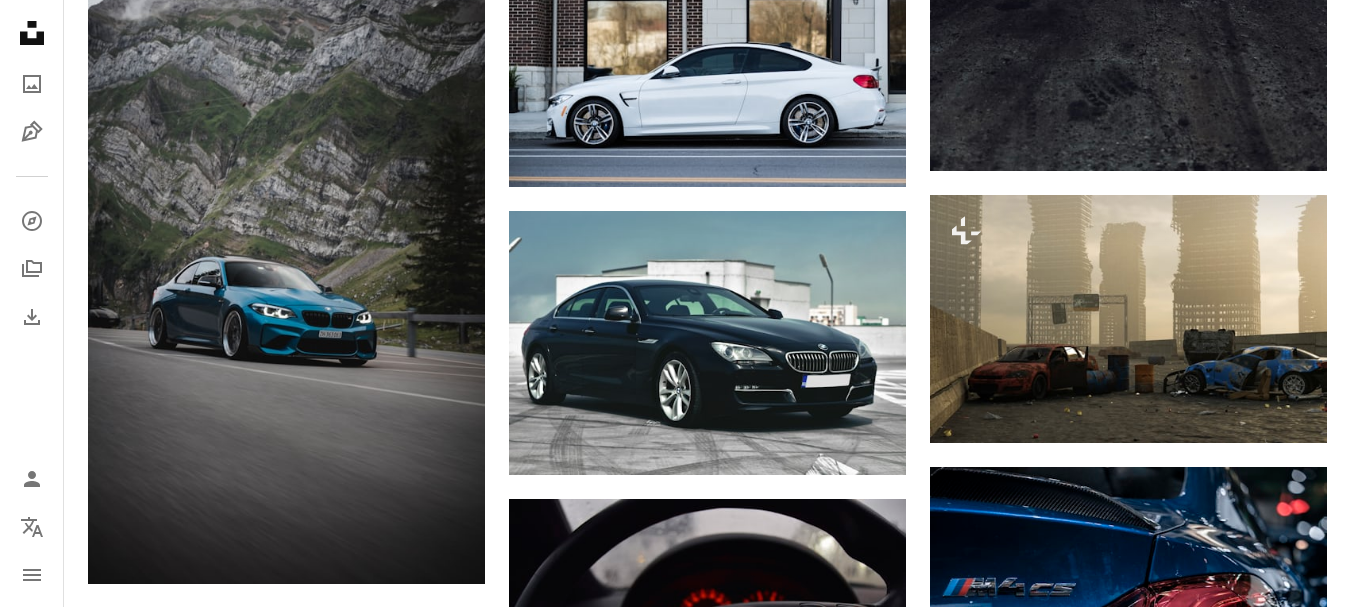 click at bounding box center [286, 719] 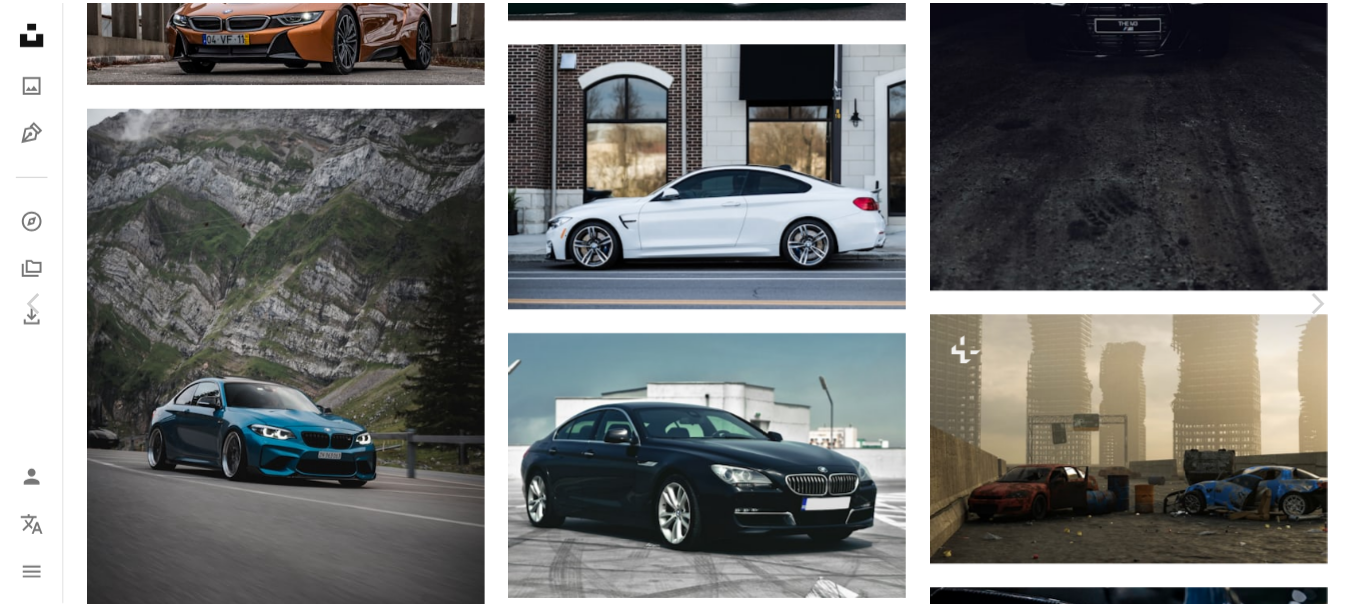 scroll, scrollTop: 817, scrollLeft: 0, axis: vertical 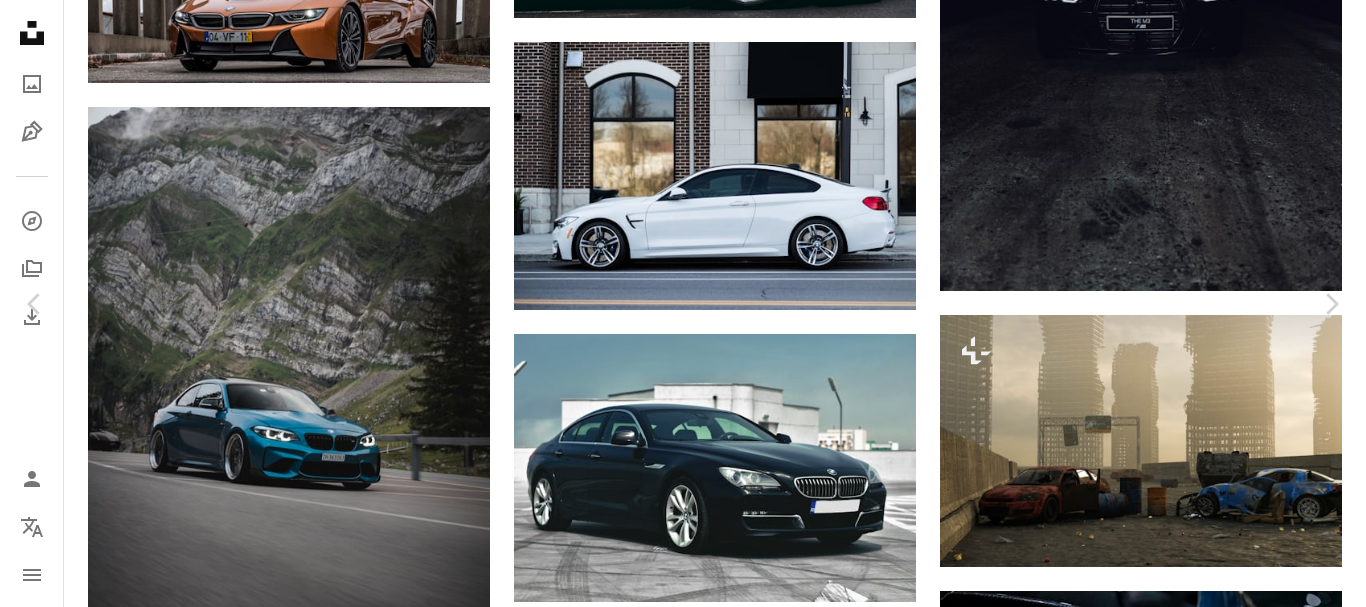 click on "A lock   Download" at bounding box center [791, 5540] 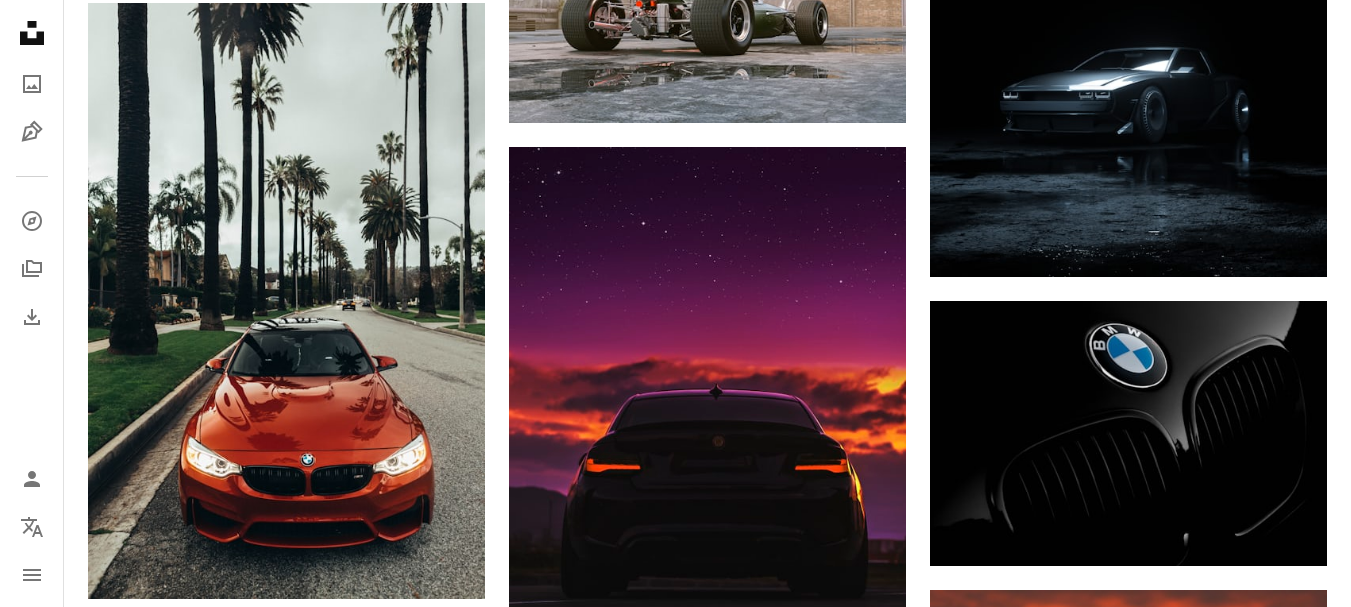 scroll, scrollTop: 813, scrollLeft: 0, axis: vertical 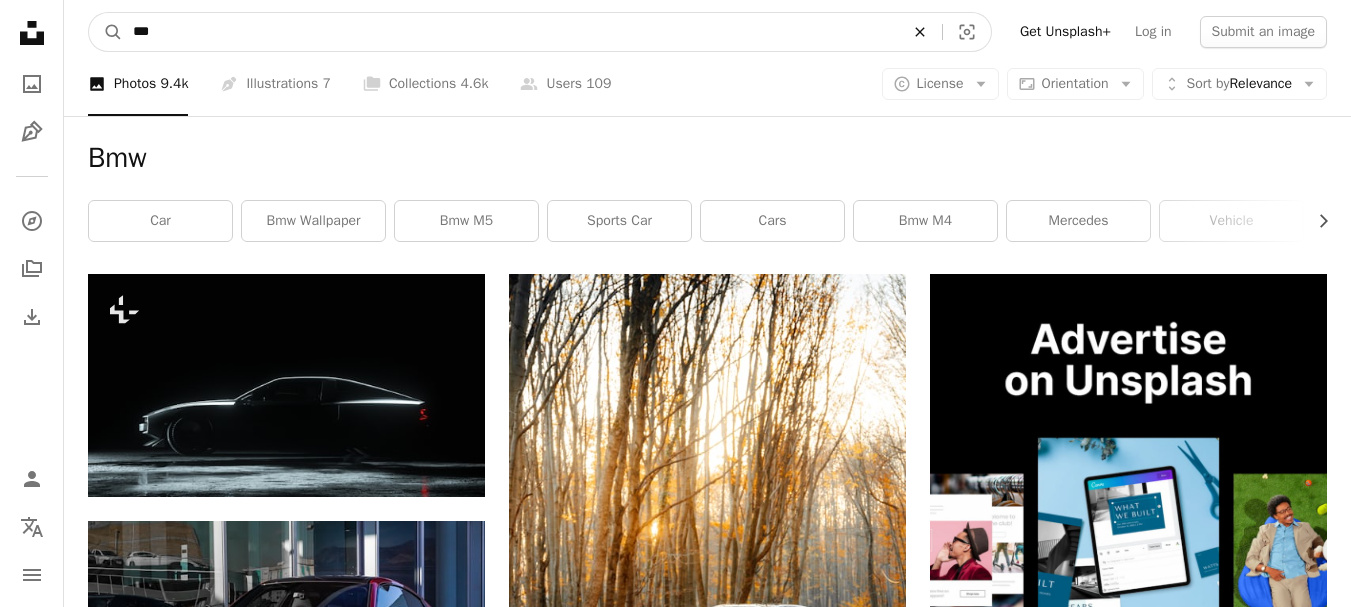 click on "An X shape" 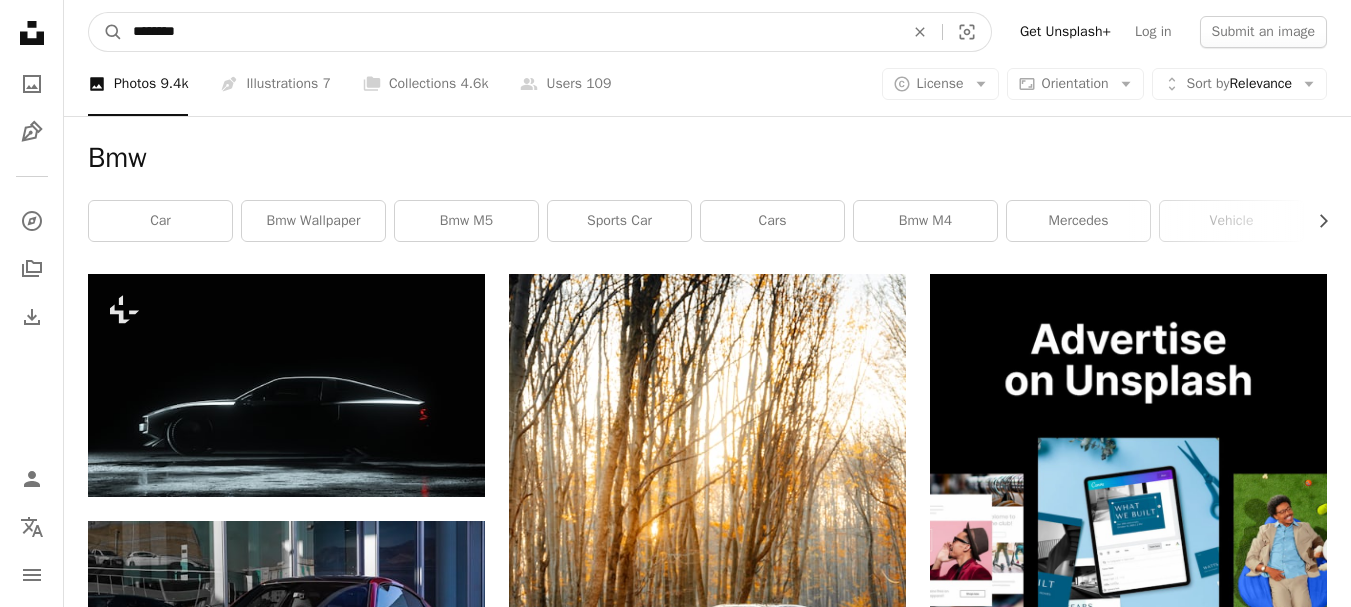 type on "********" 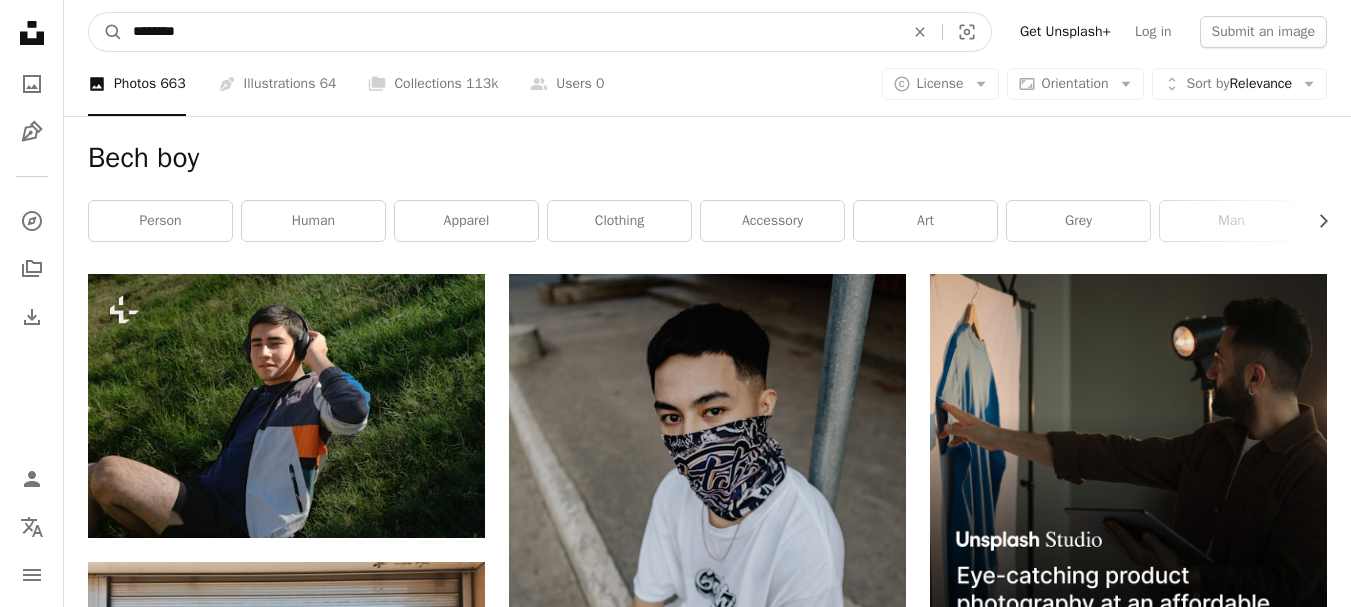 click on "********" at bounding box center (510, 32) 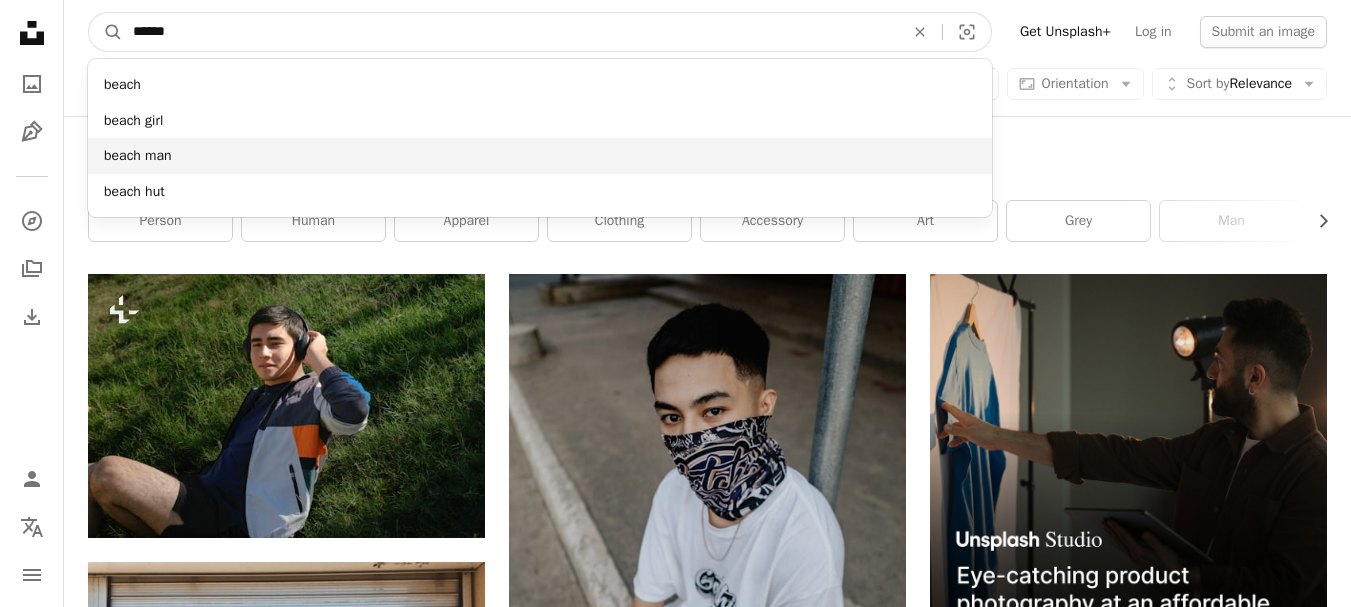 type on "*****" 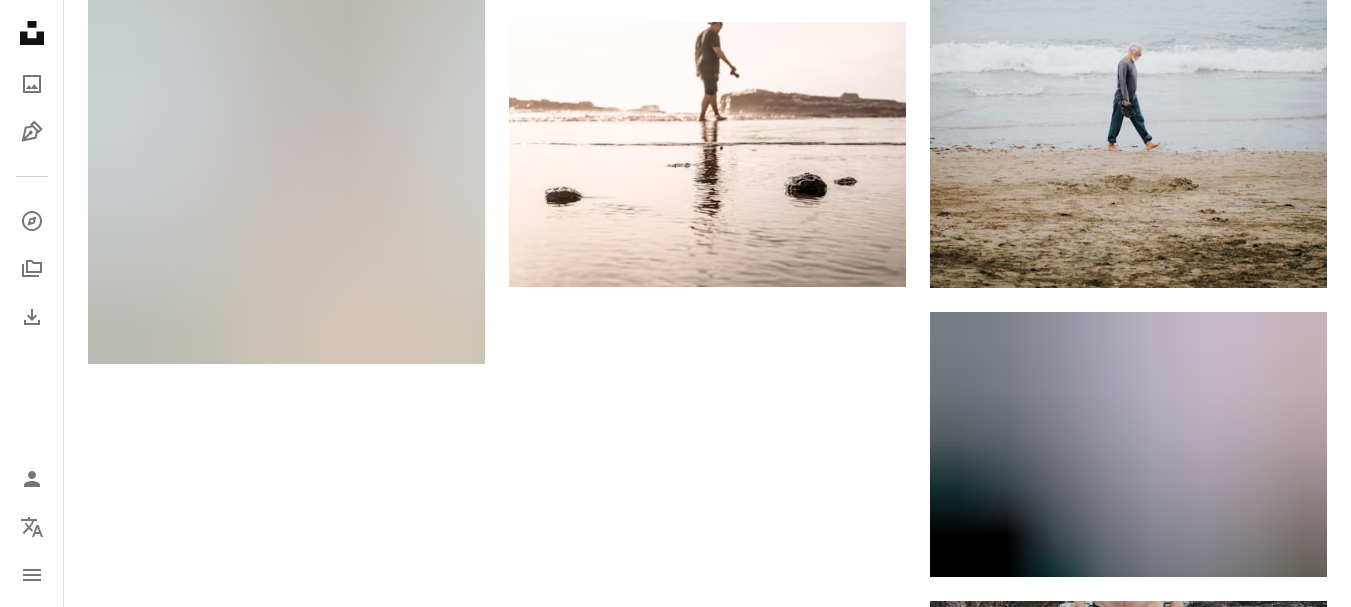 scroll, scrollTop: 3451, scrollLeft: 0, axis: vertical 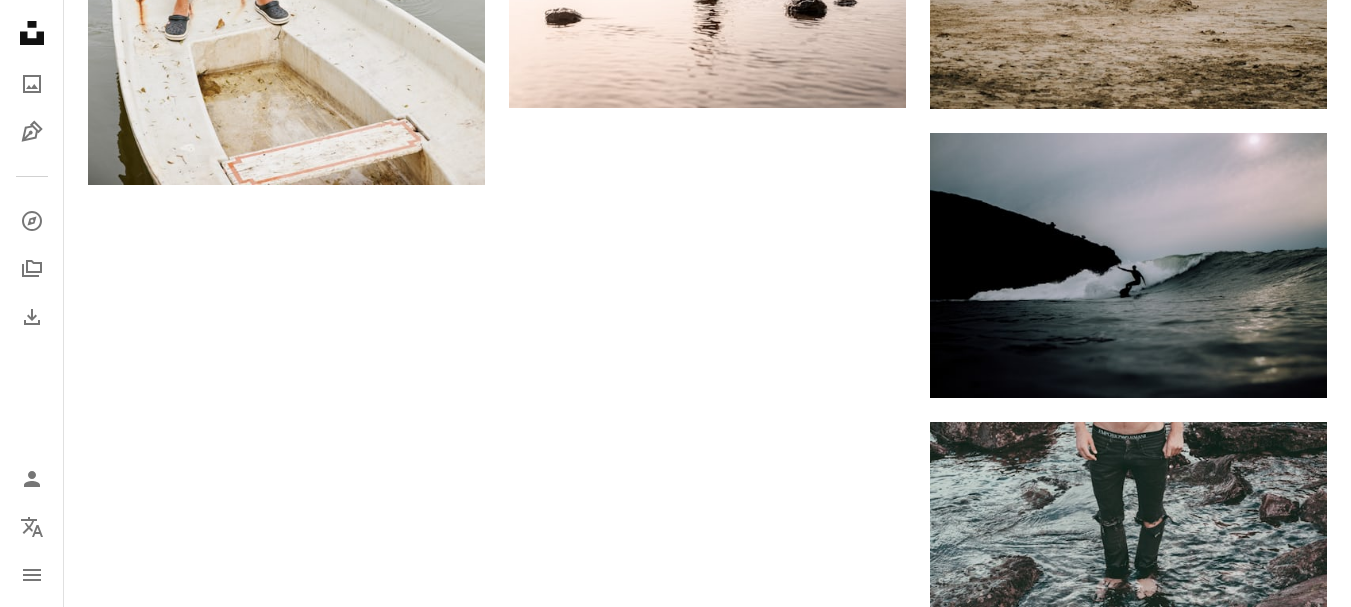 click on "Load more" at bounding box center (707, 1466) 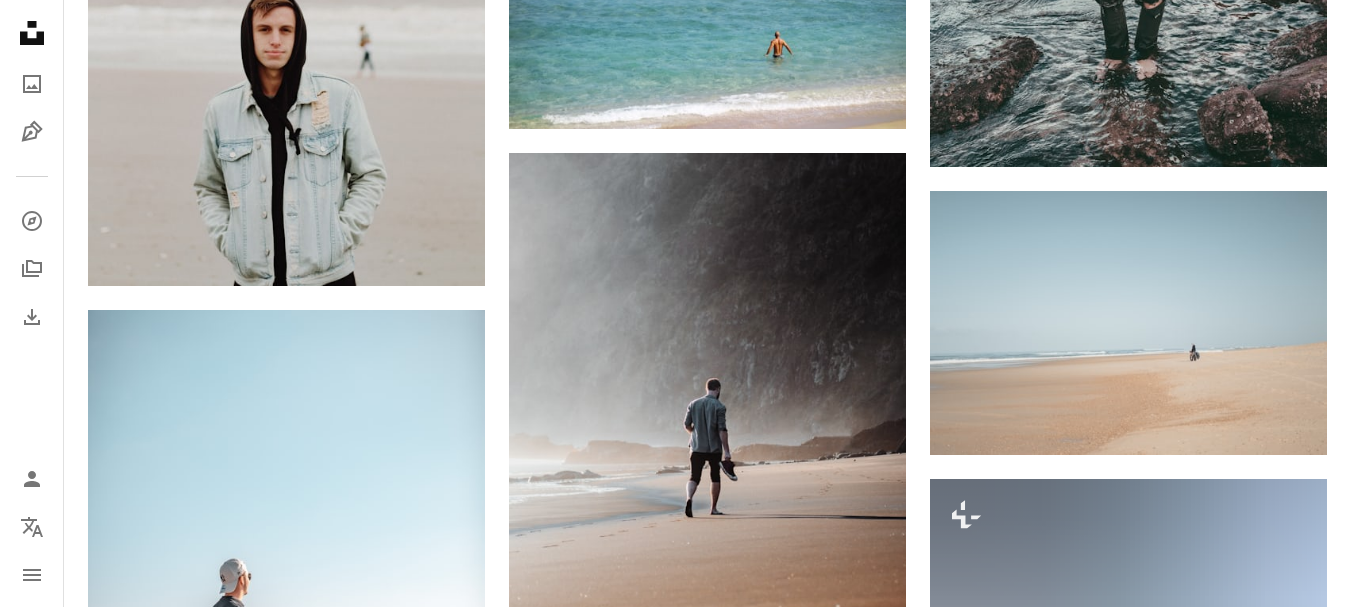 scroll, scrollTop: 3984, scrollLeft: 0, axis: vertical 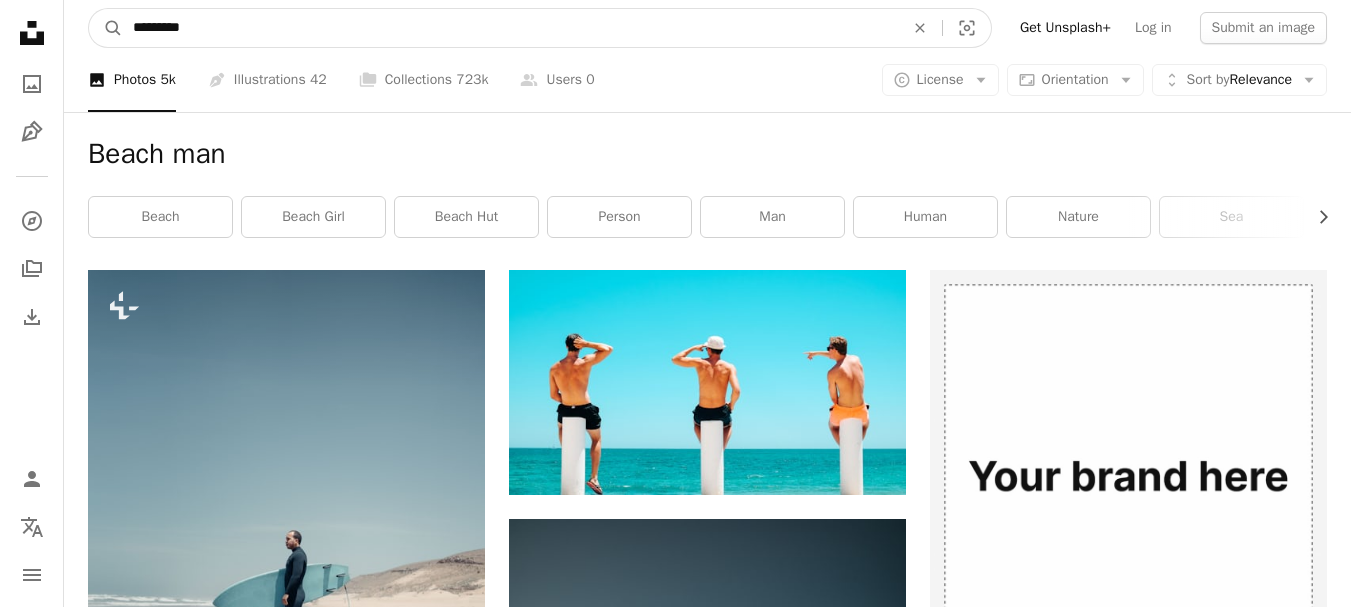 click on "*********" at bounding box center [510, 28] 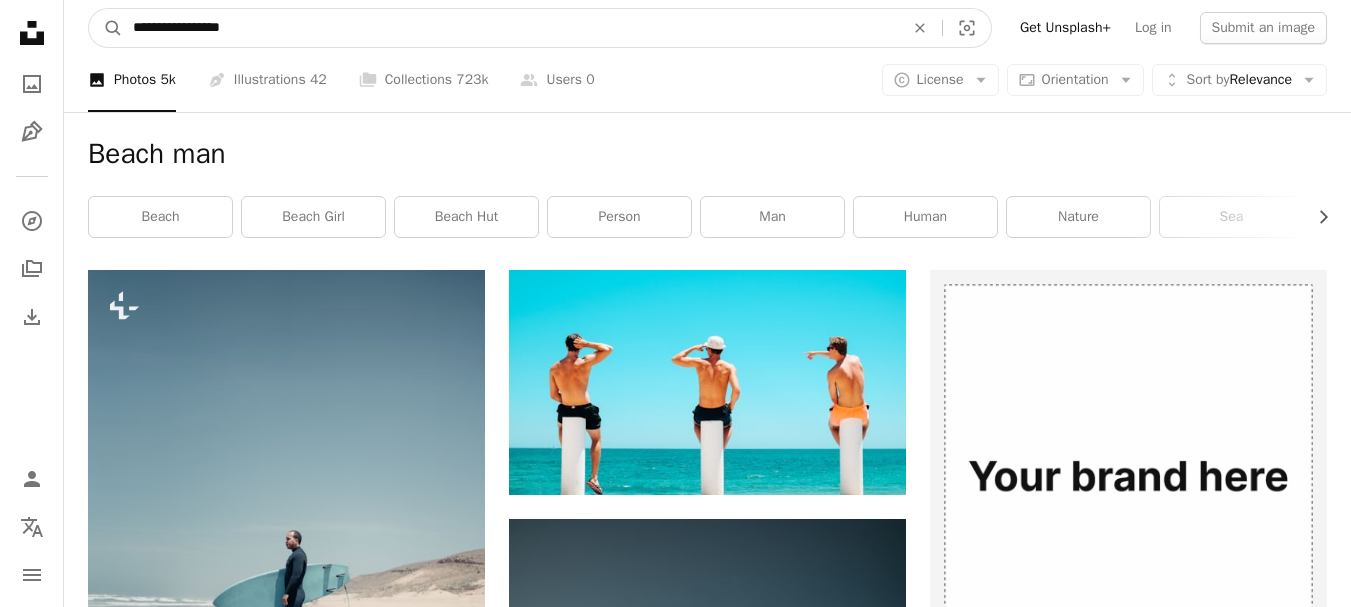 type on "**********" 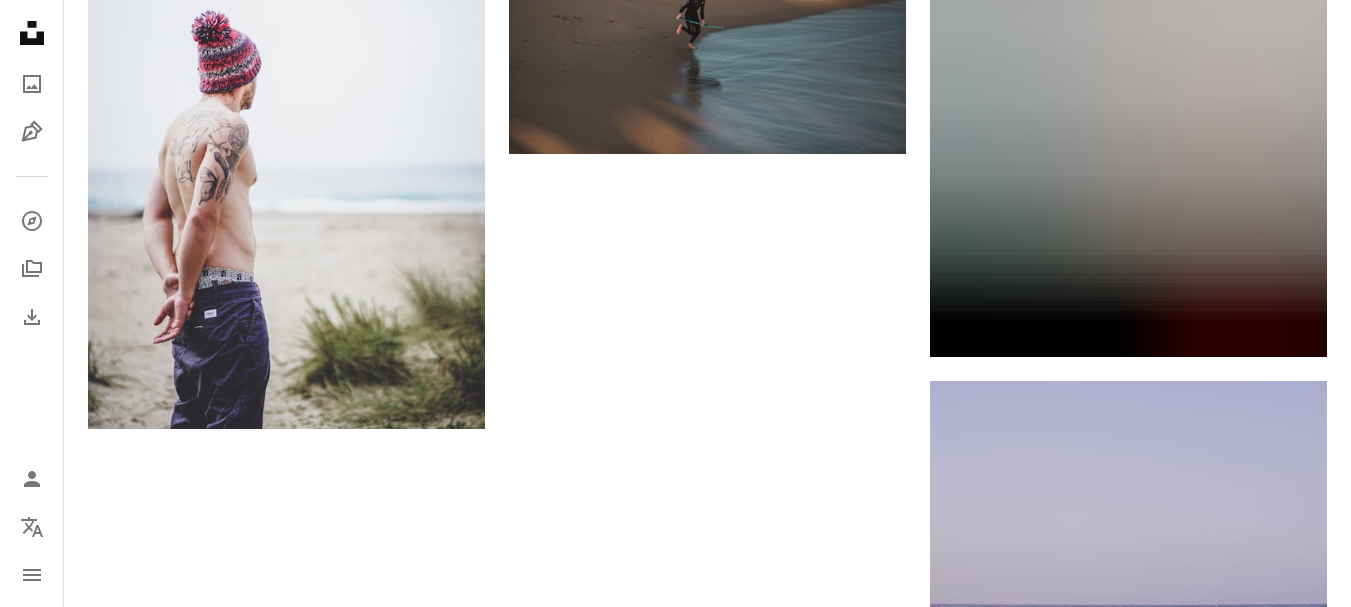 scroll, scrollTop: 2534, scrollLeft: 0, axis: vertical 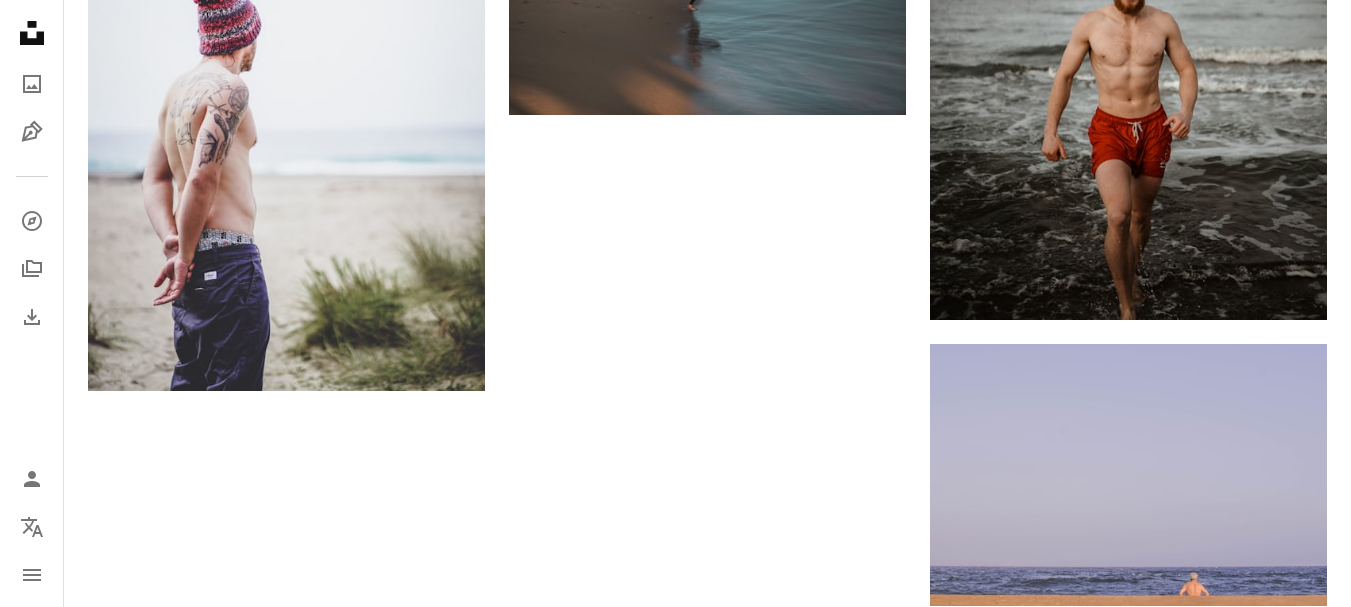 click on "Load more" at bounding box center [707, 1386] 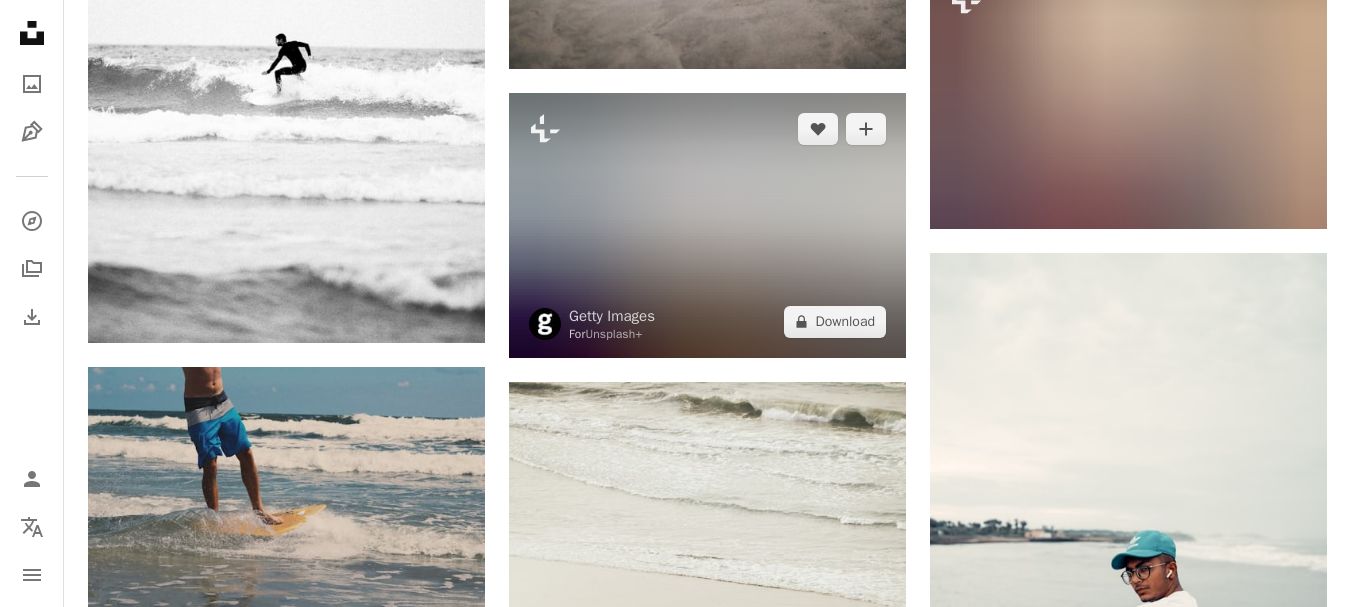 scroll, scrollTop: 2800, scrollLeft: 0, axis: vertical 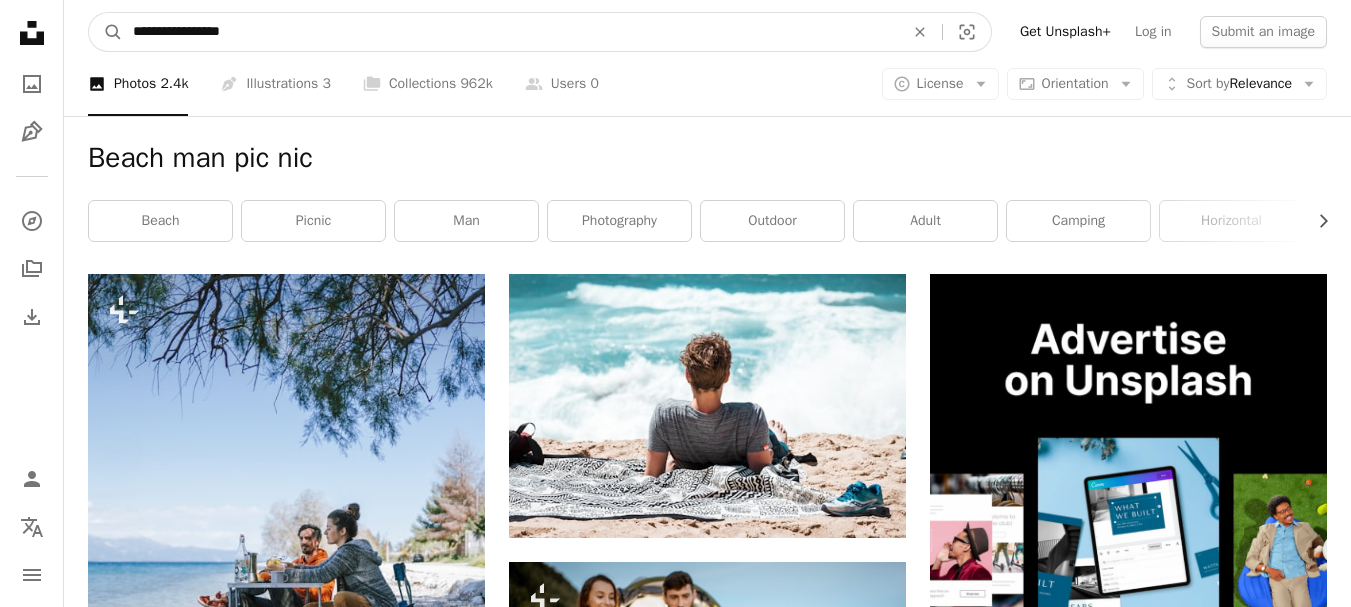 click on "**********" at bounding box center [510, 32] 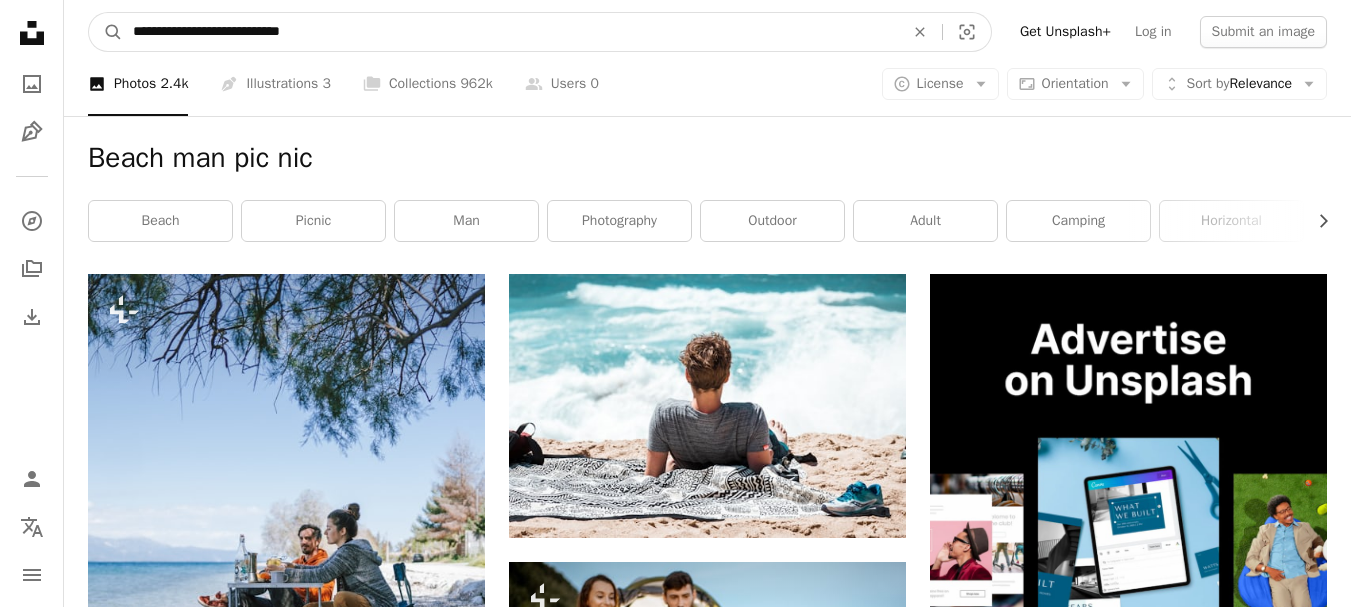 type on "**********" 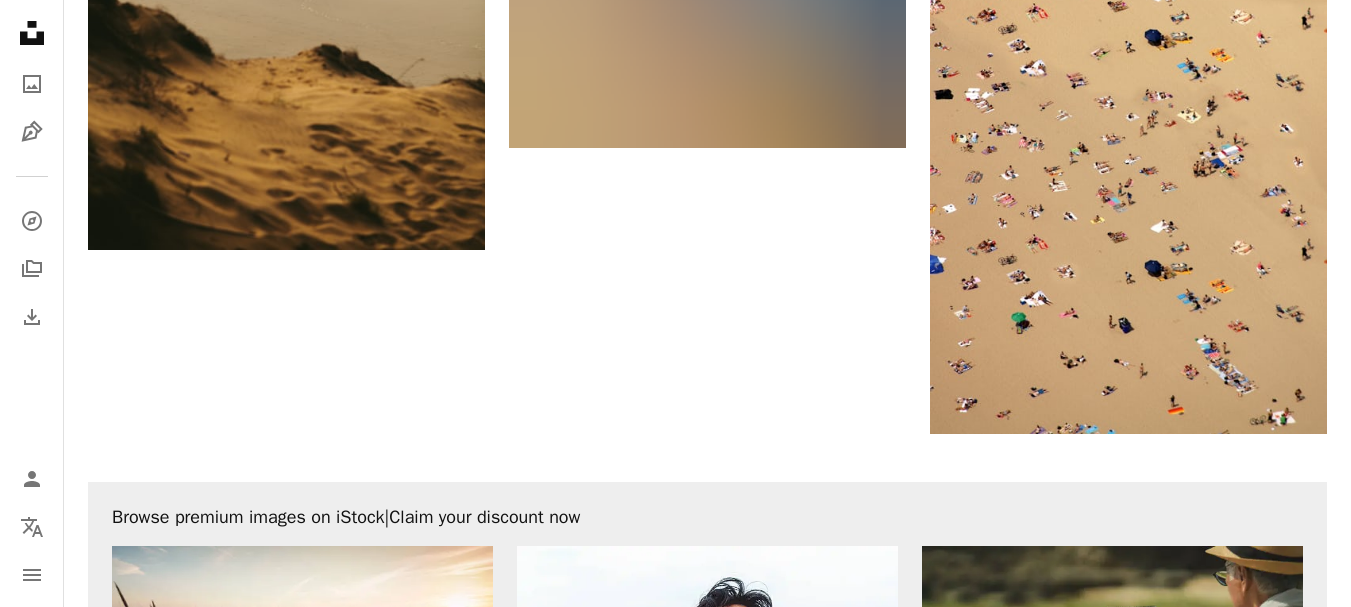 scroll, scrollTop: 2805, scrollLeft: 0, axis: vertical 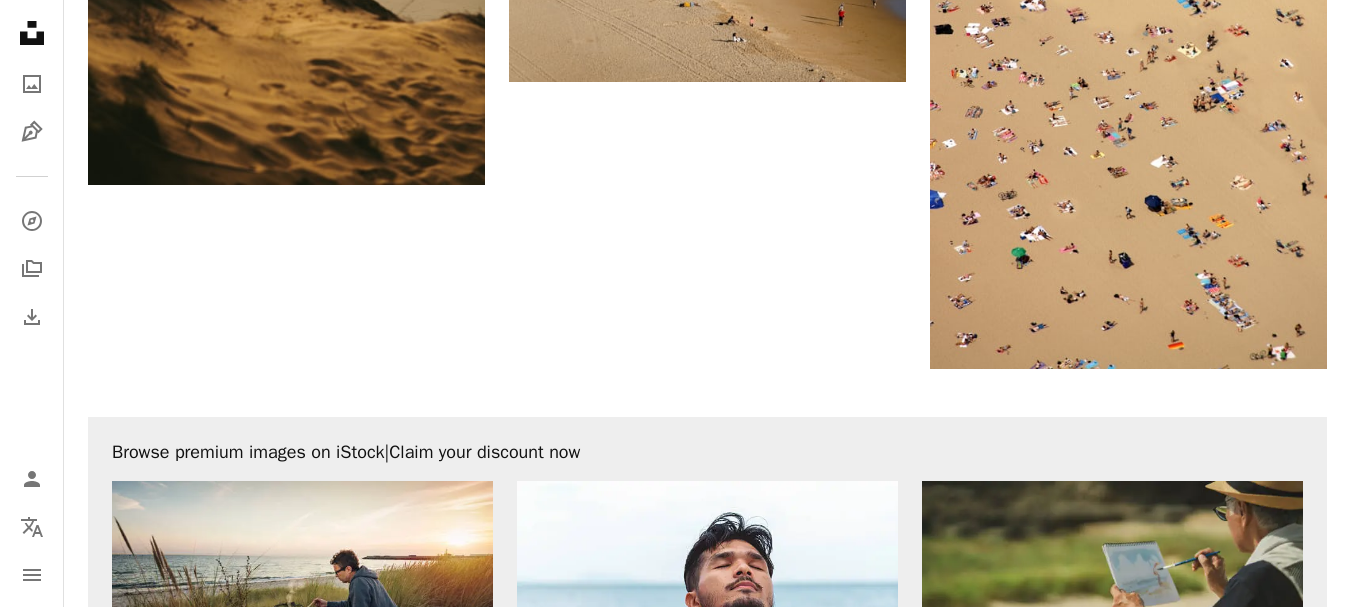 click on "Load more" at bounding box center (707, 1149) 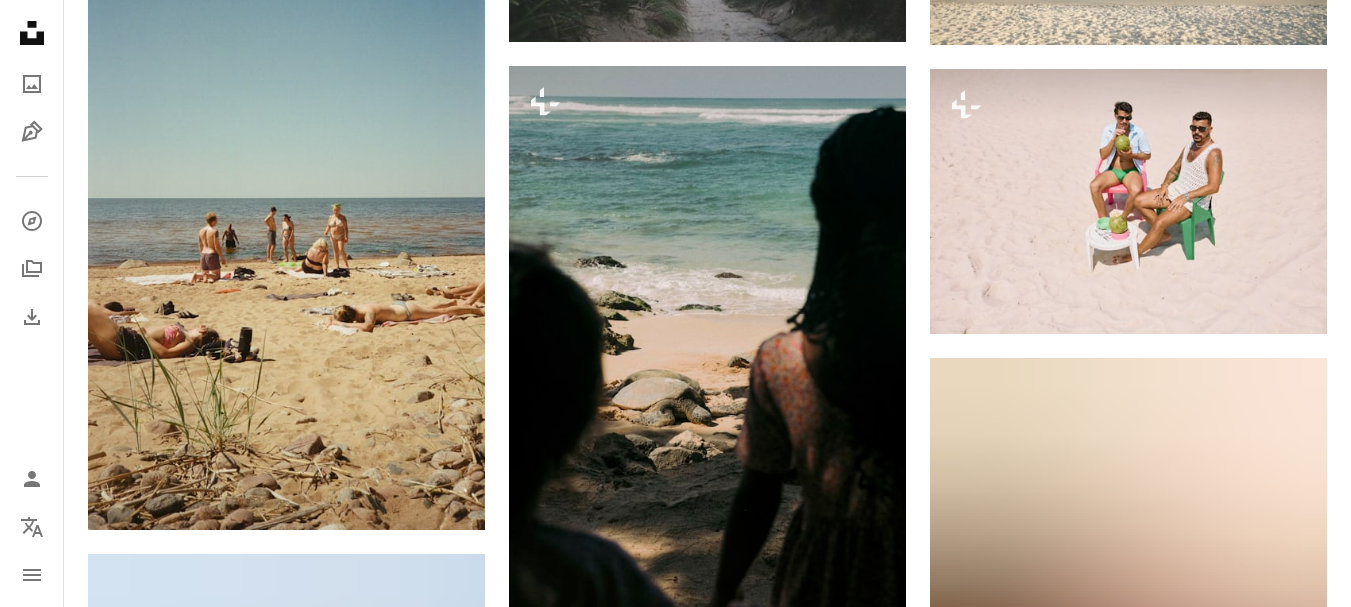 scroll, scrollTop: 5872, scrollLeft: 0, axis: vertical 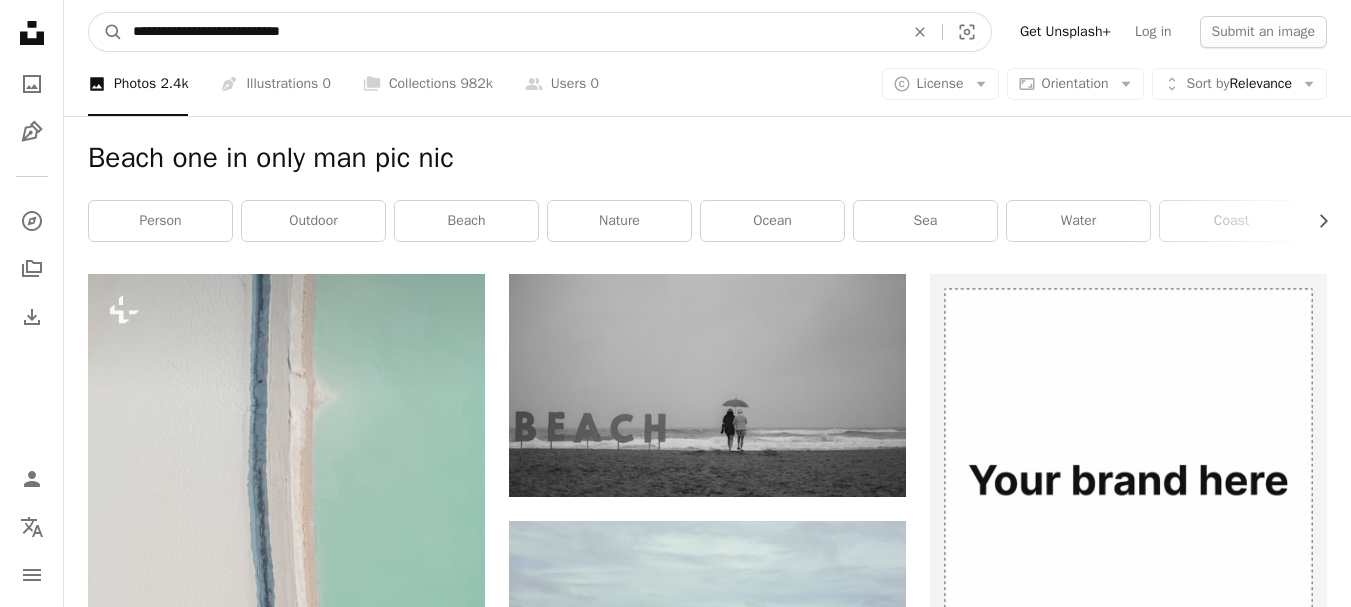 click on "**********" at bounding box center [510, 32] 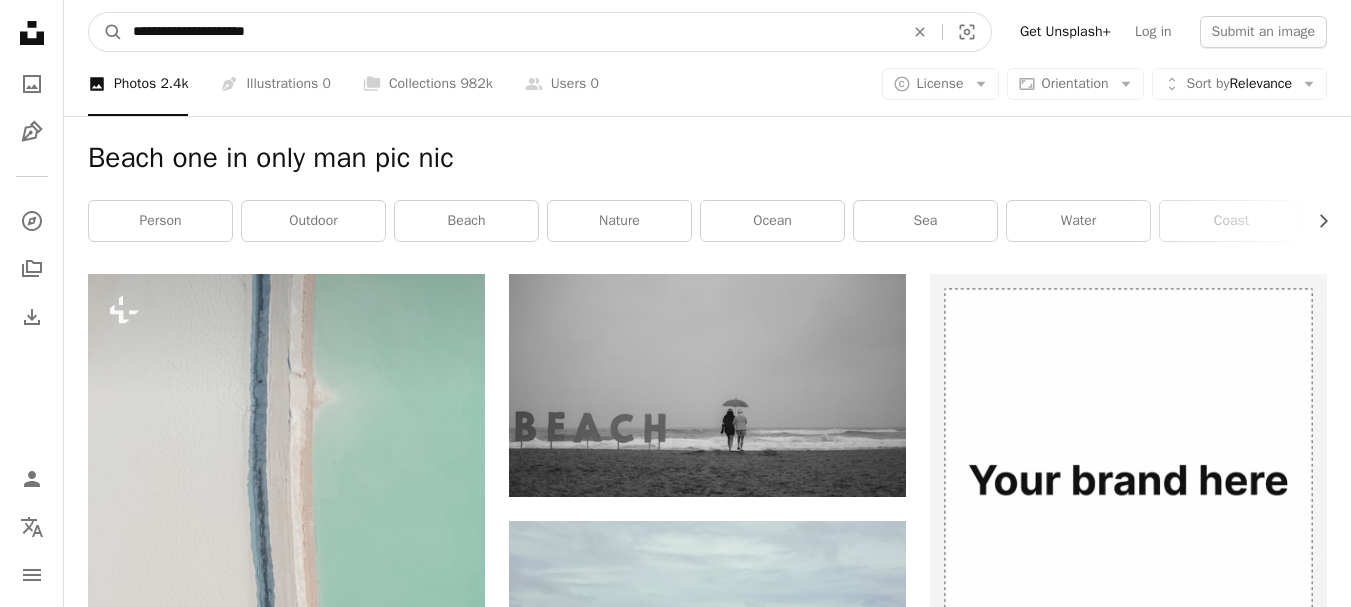 type on "**********" 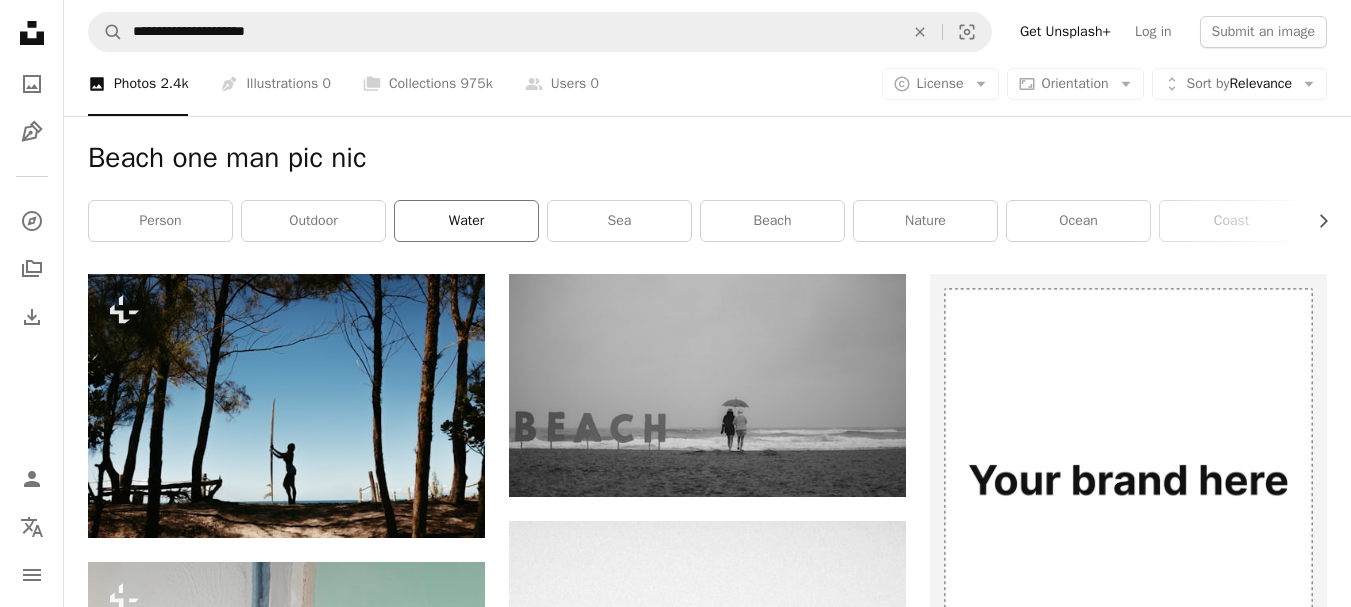 click on "water" at bounding box center [466, 221] 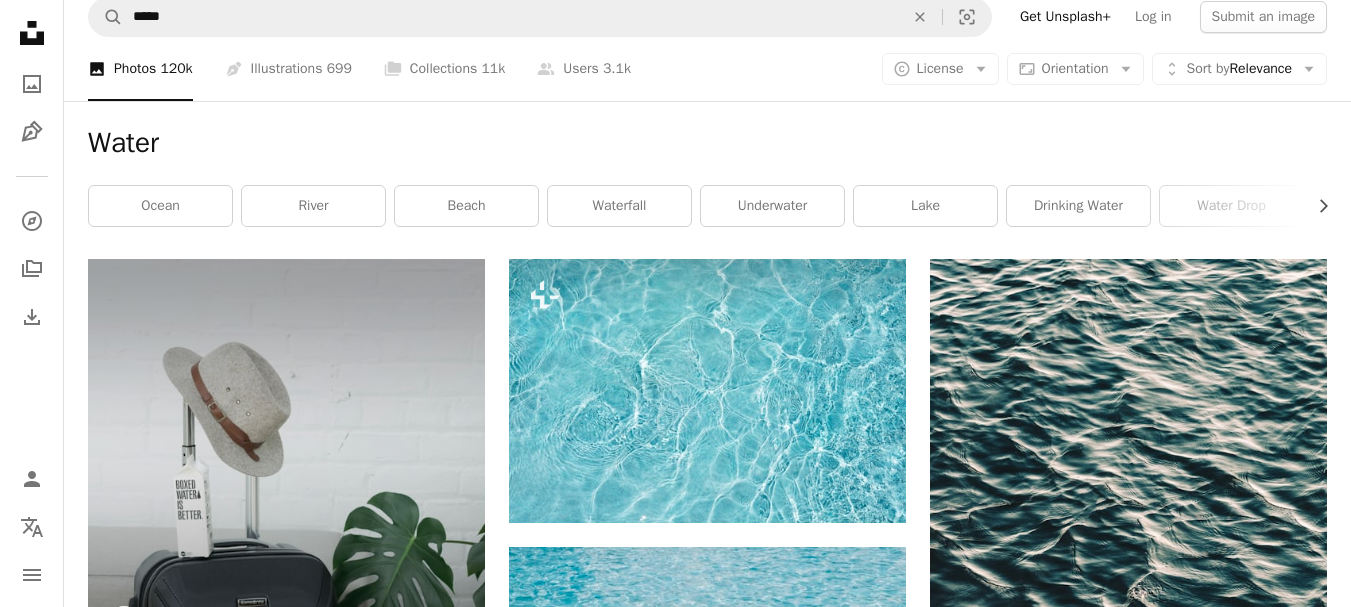 scroll, scrollTop: 0, scrollLeft: 0, axis: both 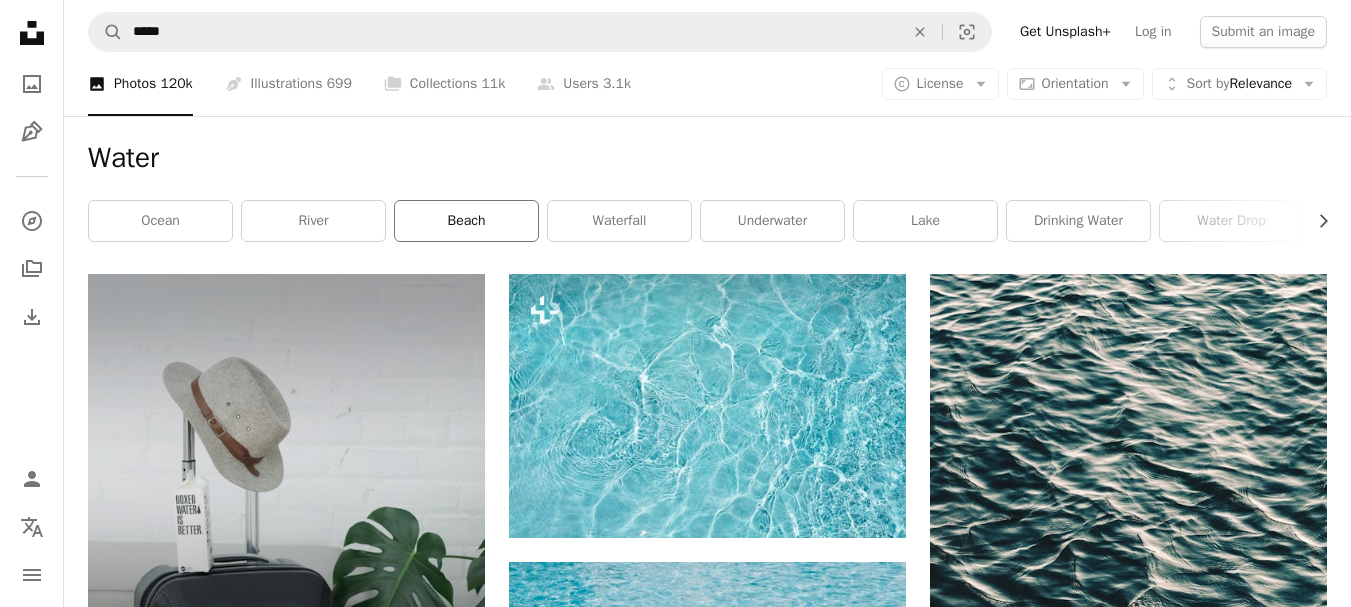click on "beach" at bounding box center [466, 221] 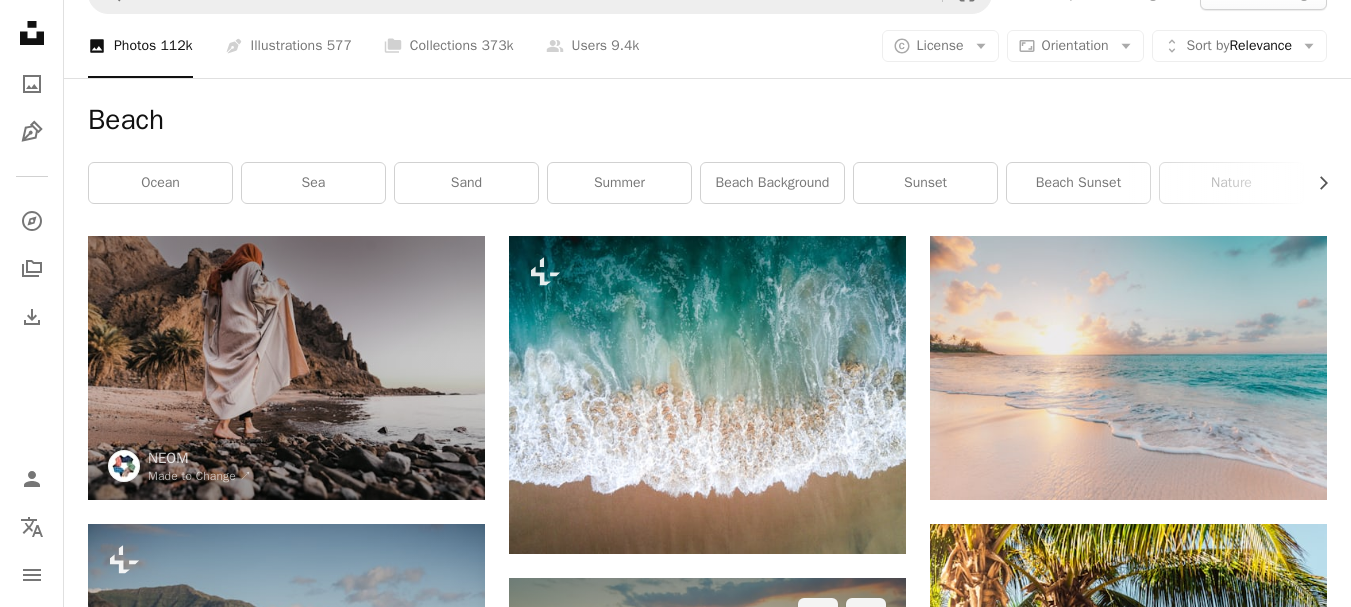 scroll, scrollTop: 0, scrollLeft: 0, axis: both 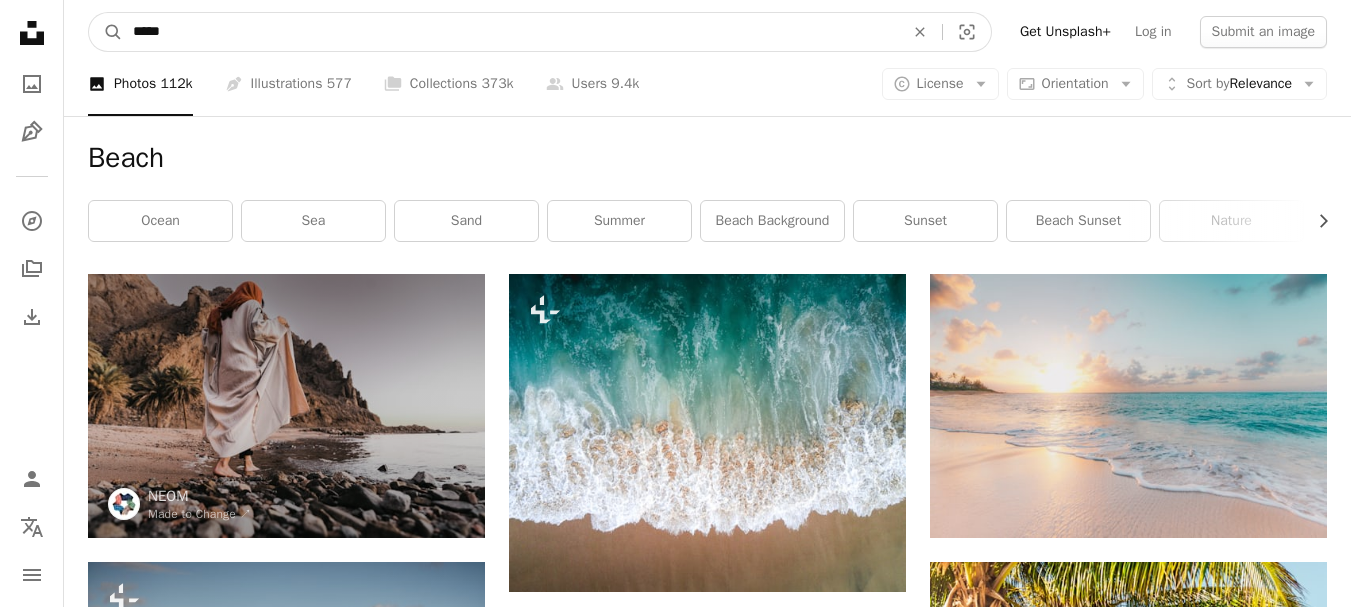 click on "*****" at bounding box center (510, 32) 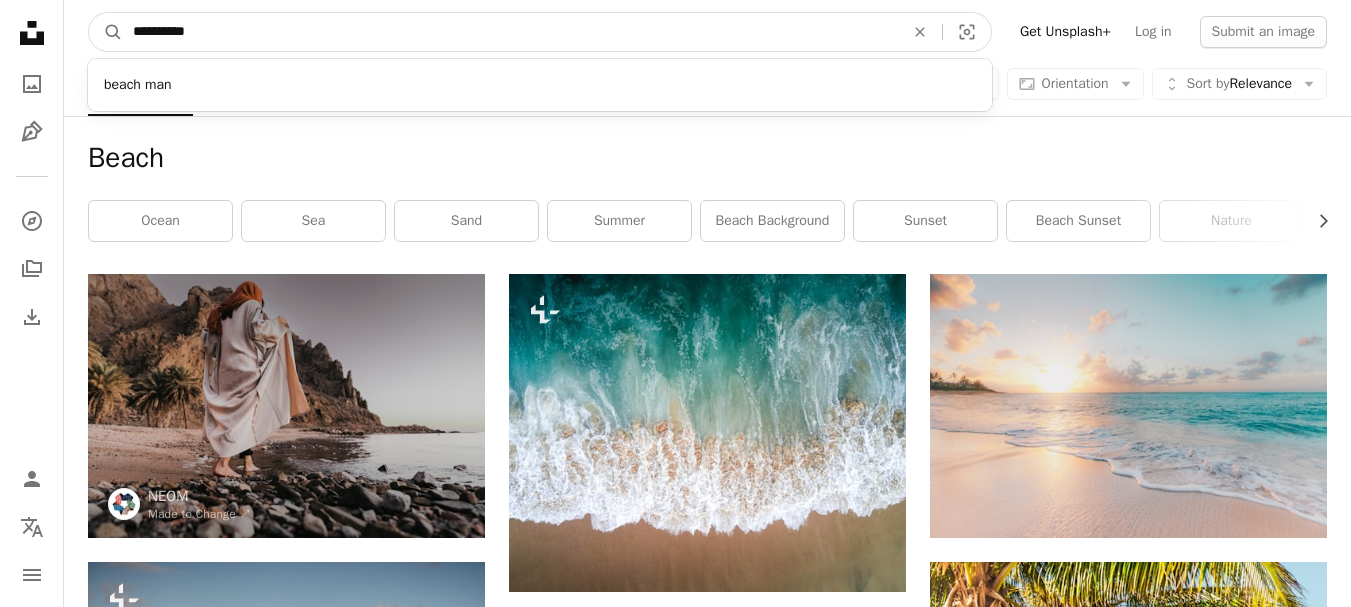 type on "*********" 